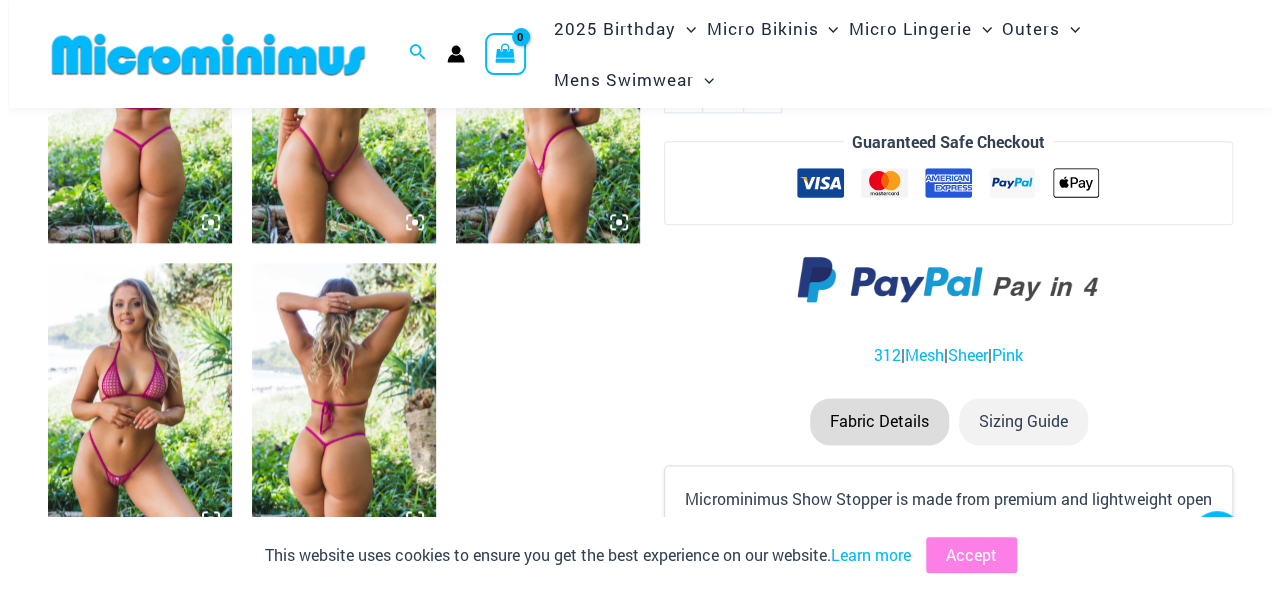 scroll, scrollTop: 1088, scrollLeft: 0, axis: vertical 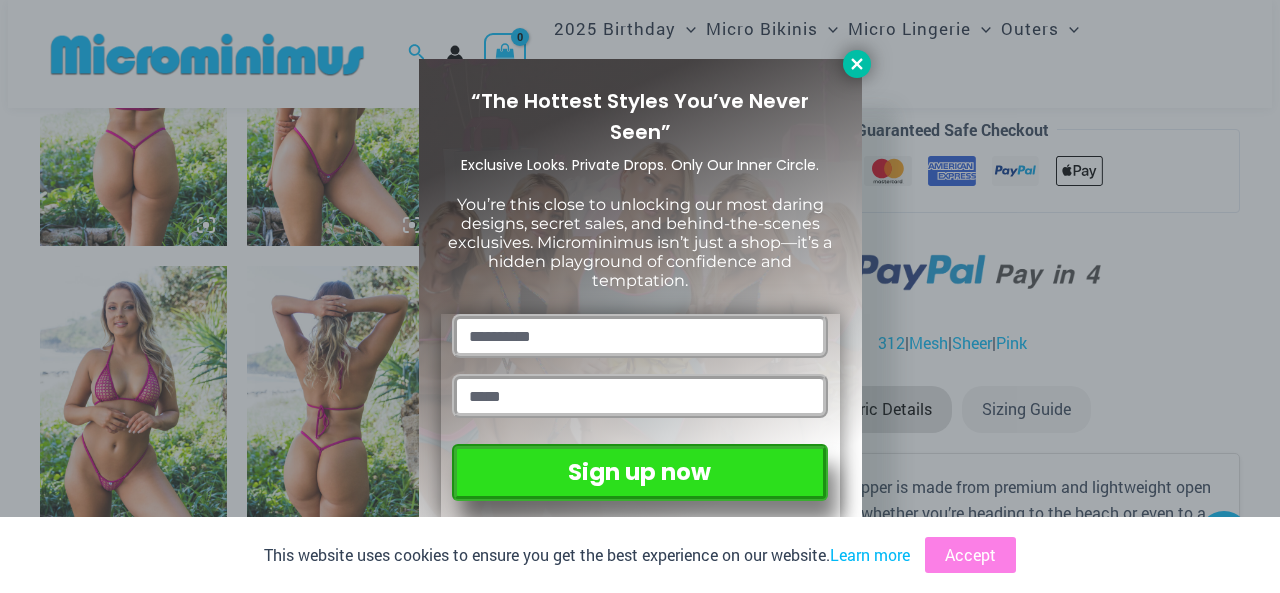 click 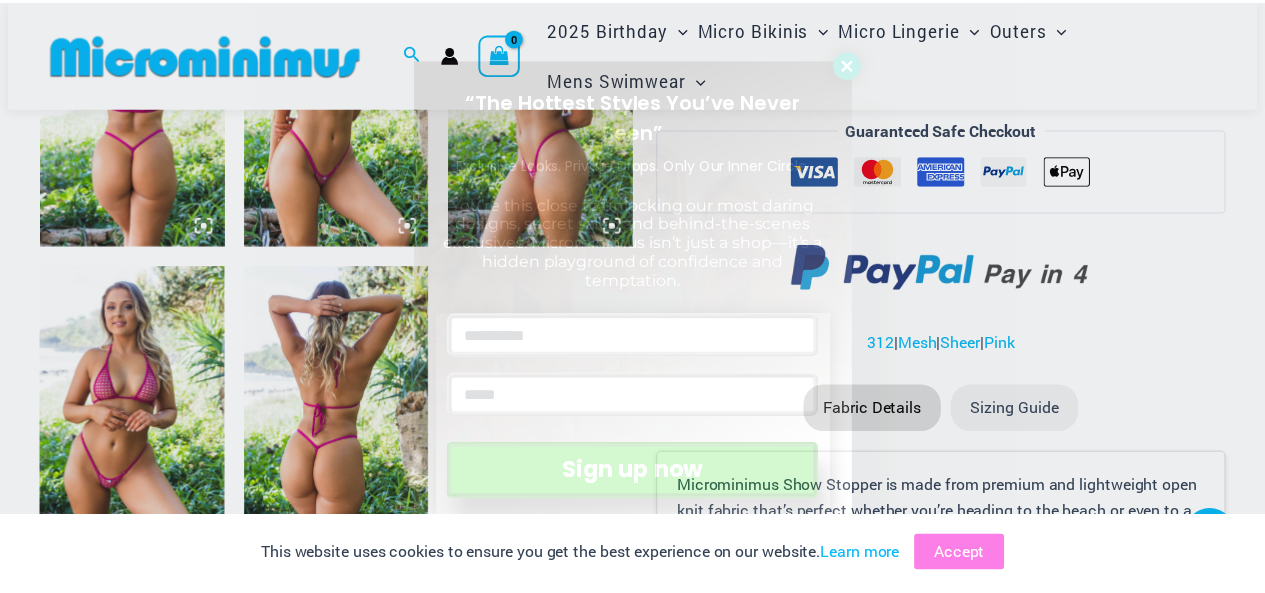 scroll, scrollTop: 1076, scrollLeft: 0, axis: vertical 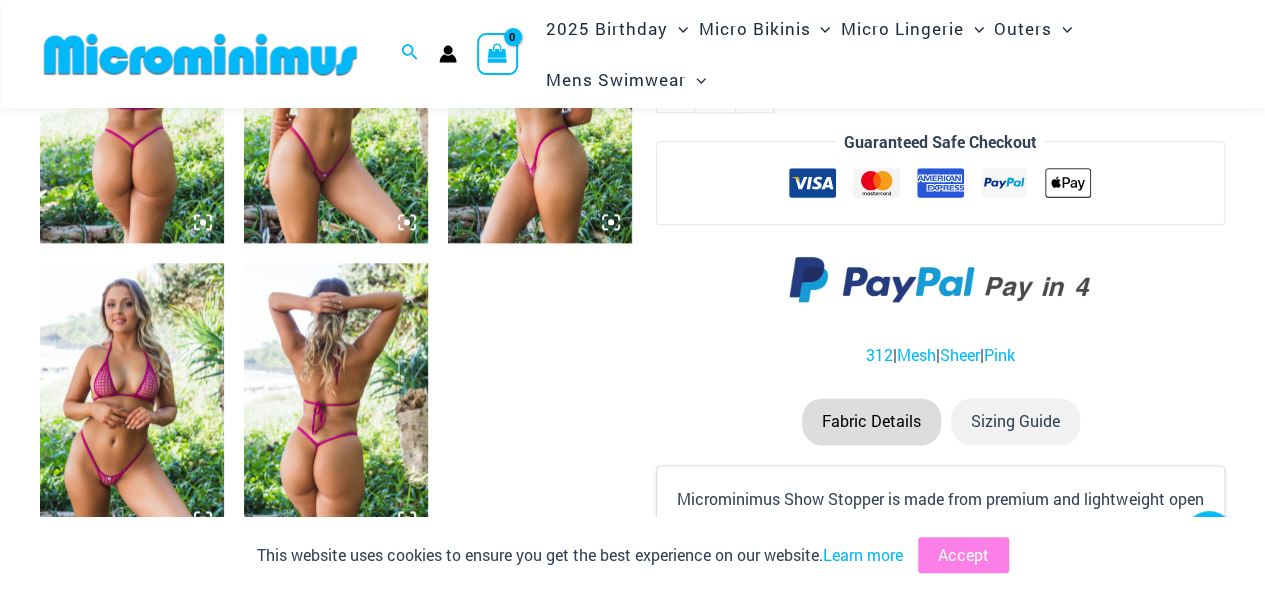 click at bounding box center (132, 401) 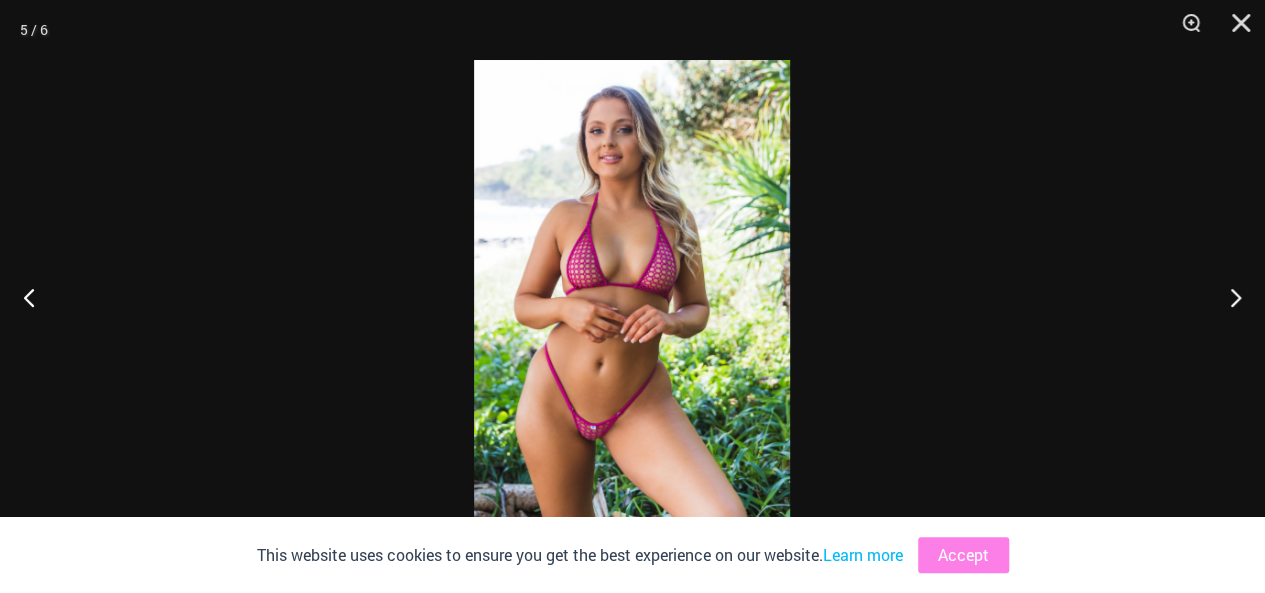 click at bounding box center (632, 296) 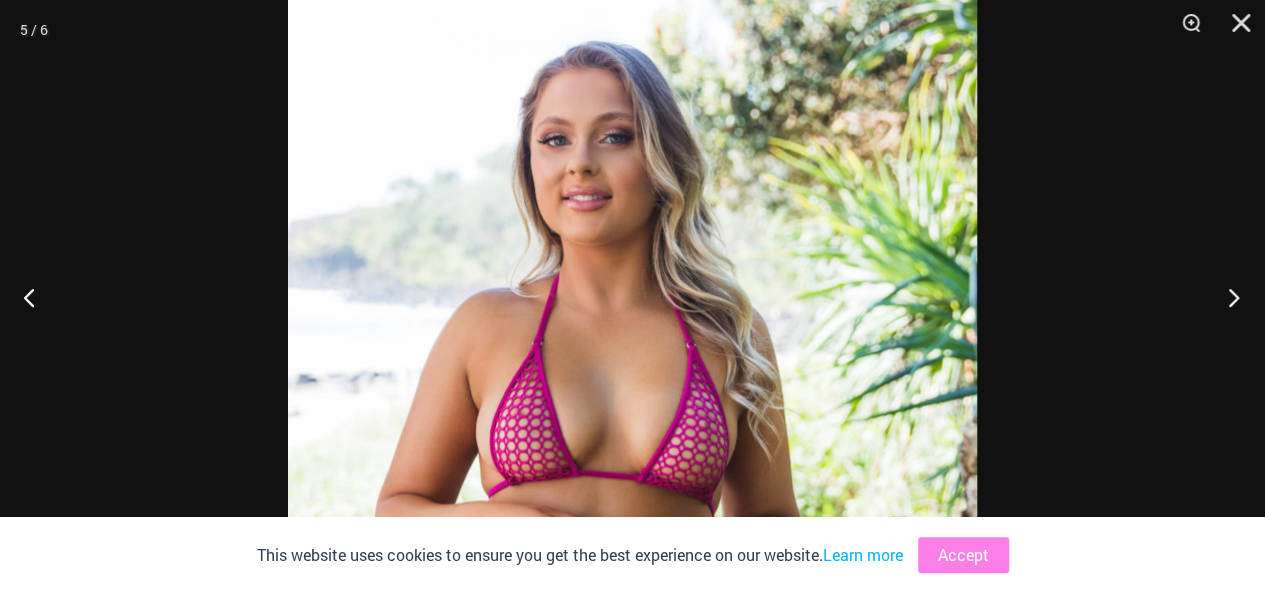 click at bounding box center (1227, 297) 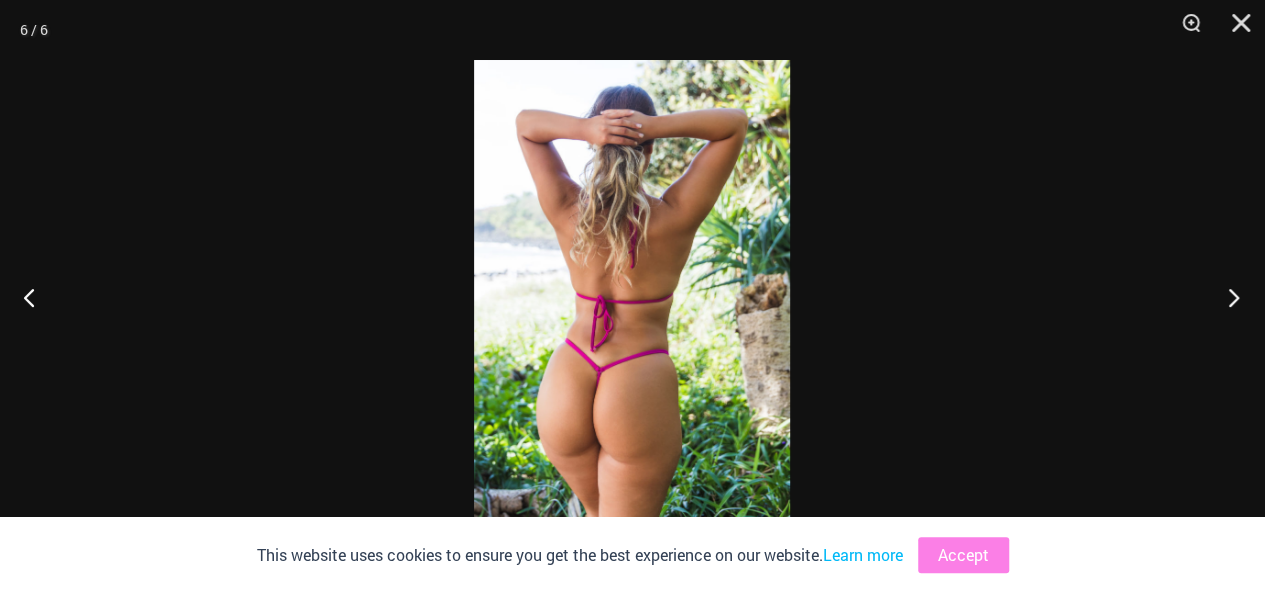 click at bounding box center (1227, 297) 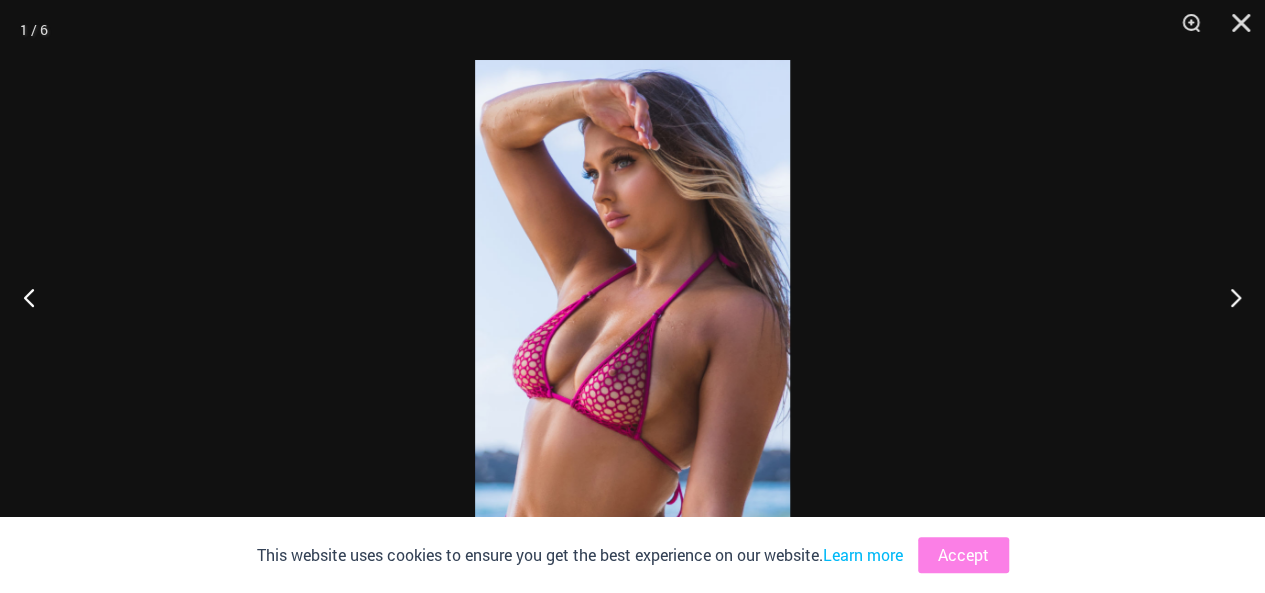 click at bounding box center [632, 296] 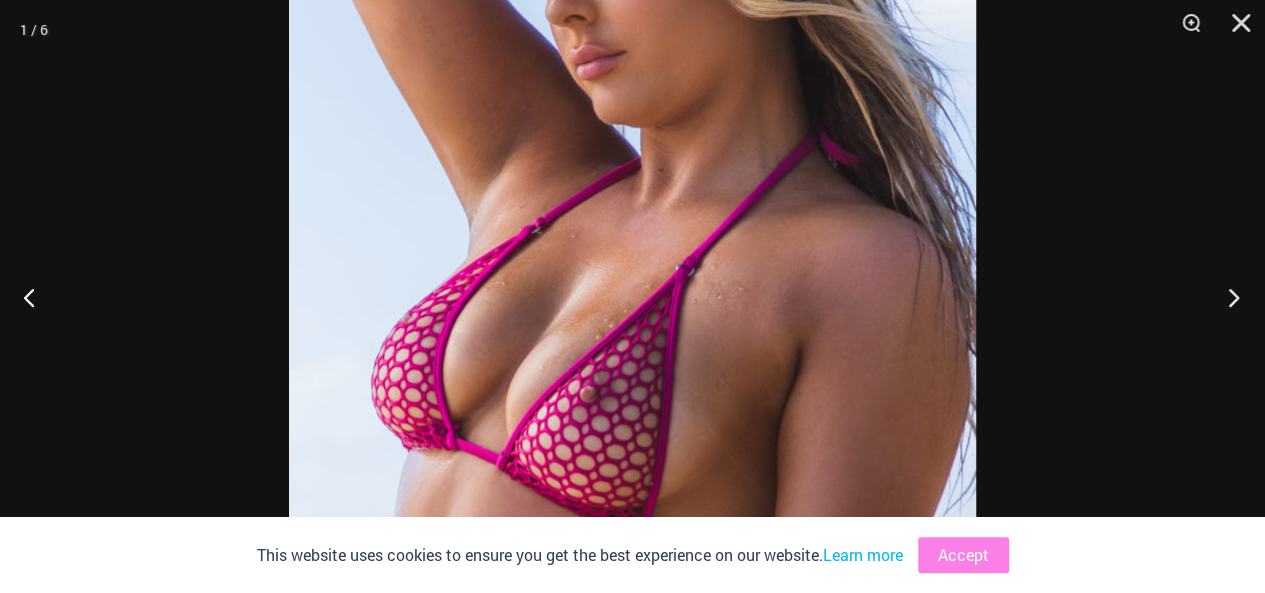 click at bounding box center [1227, 297] 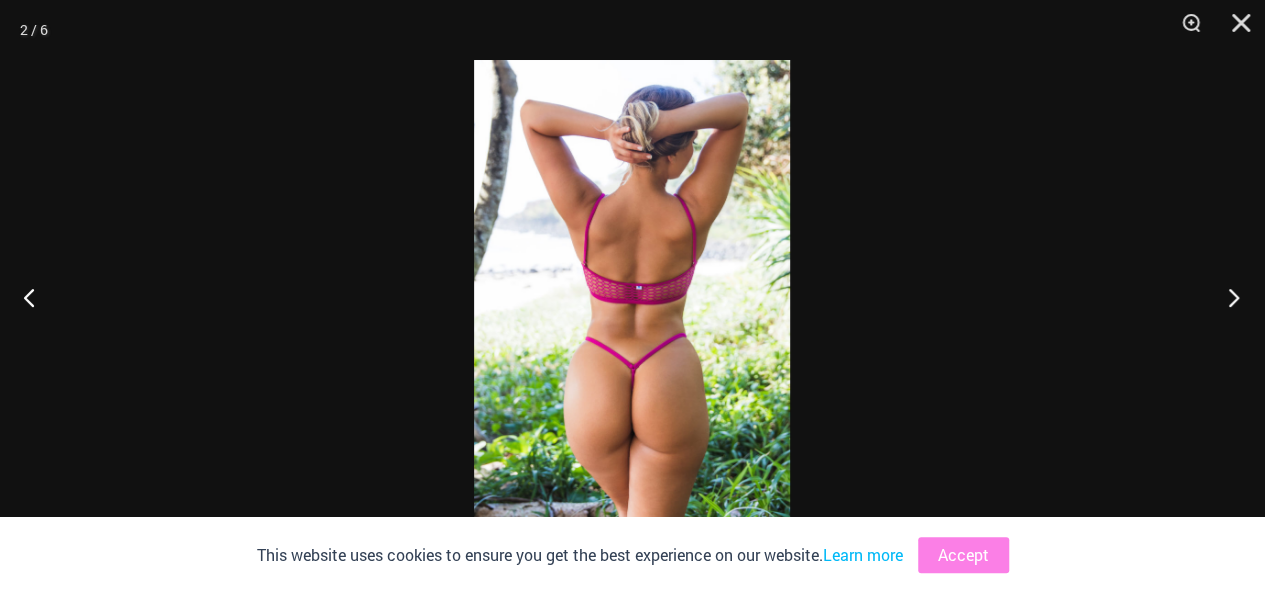 click at bounding box center (1227, 297) 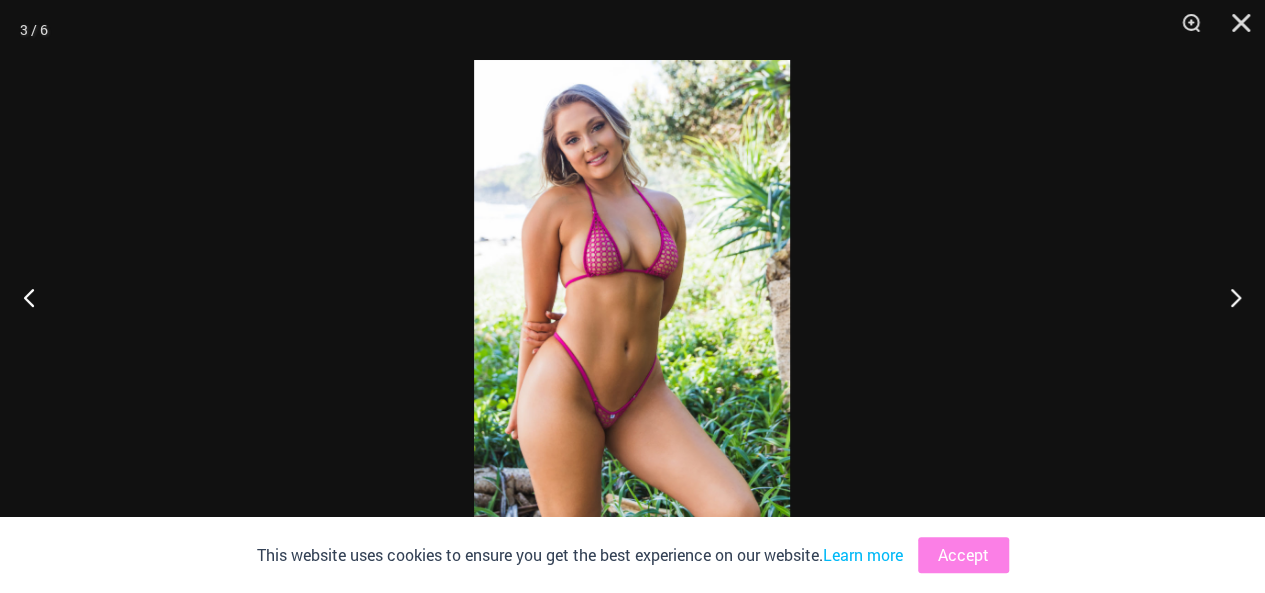 click at bounding box center [632, 296] 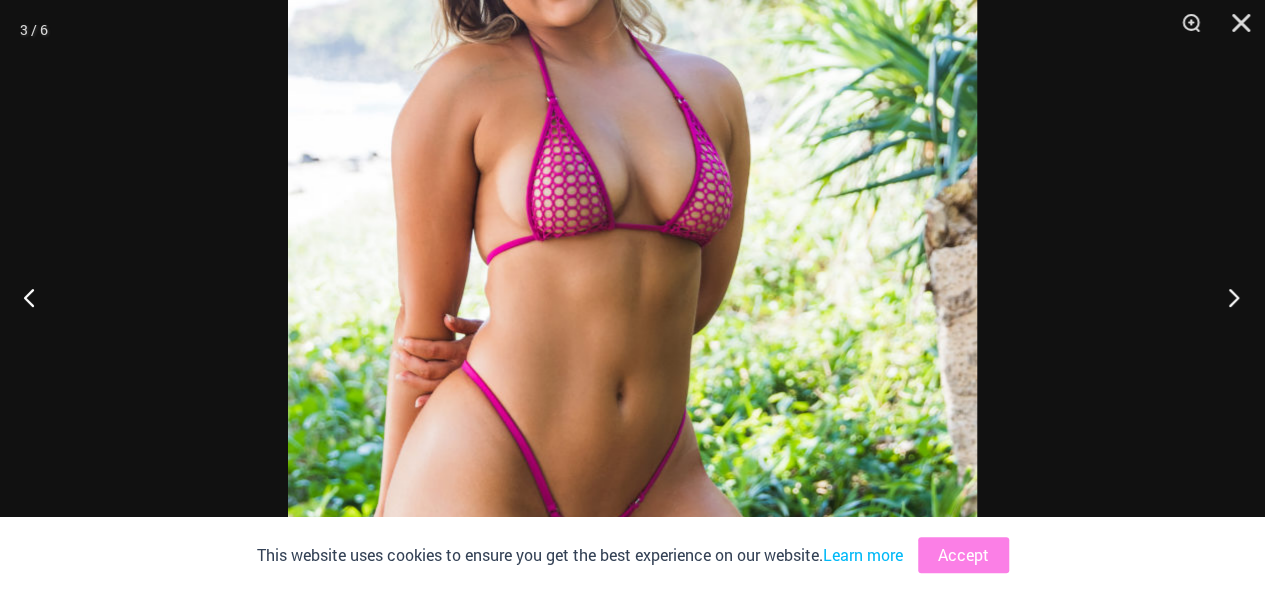 click at bounding box center [1227, 297] 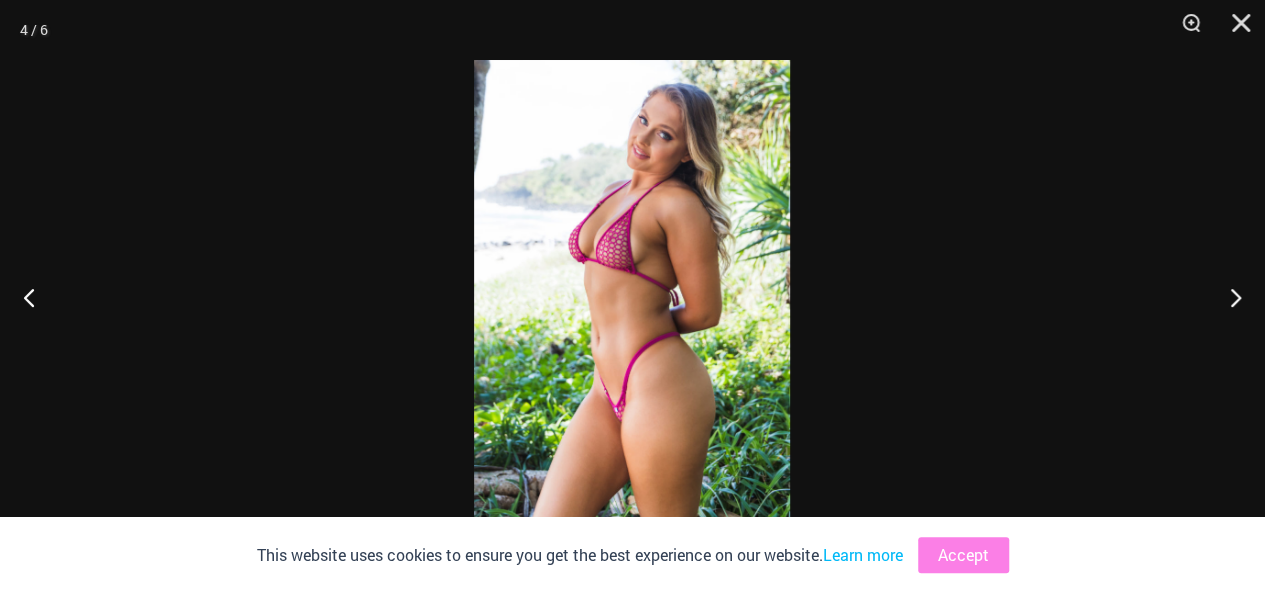 click at bounding box center [632, 296] 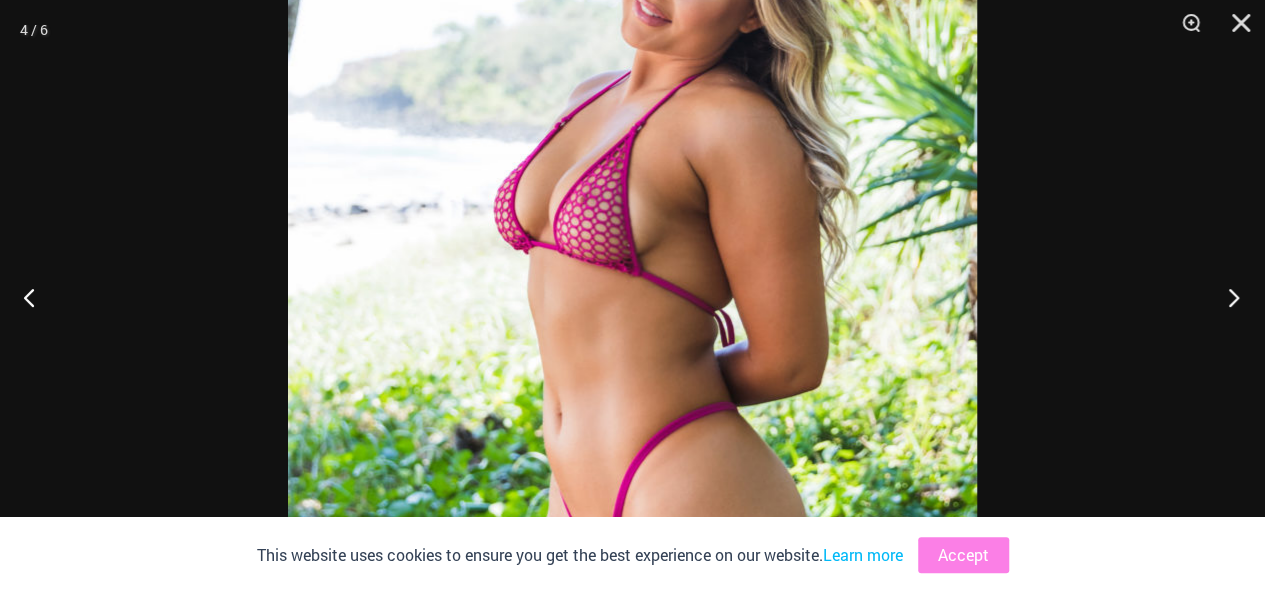 click at bounding box center [1227, 297] 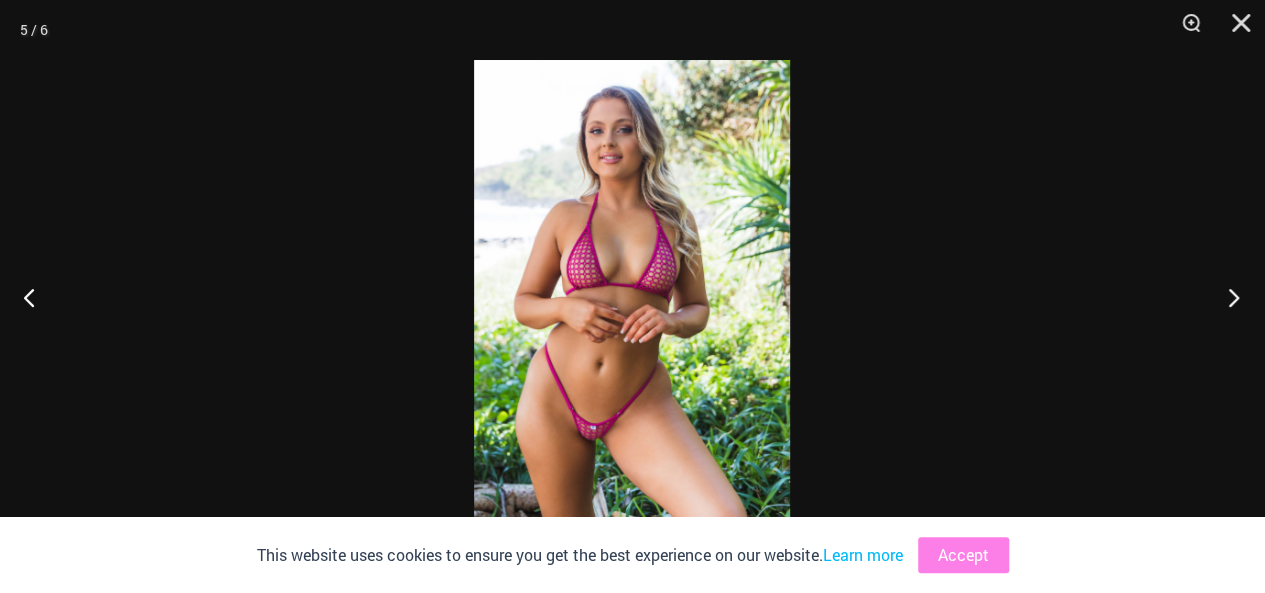 click at bounding box center (1227, 297) 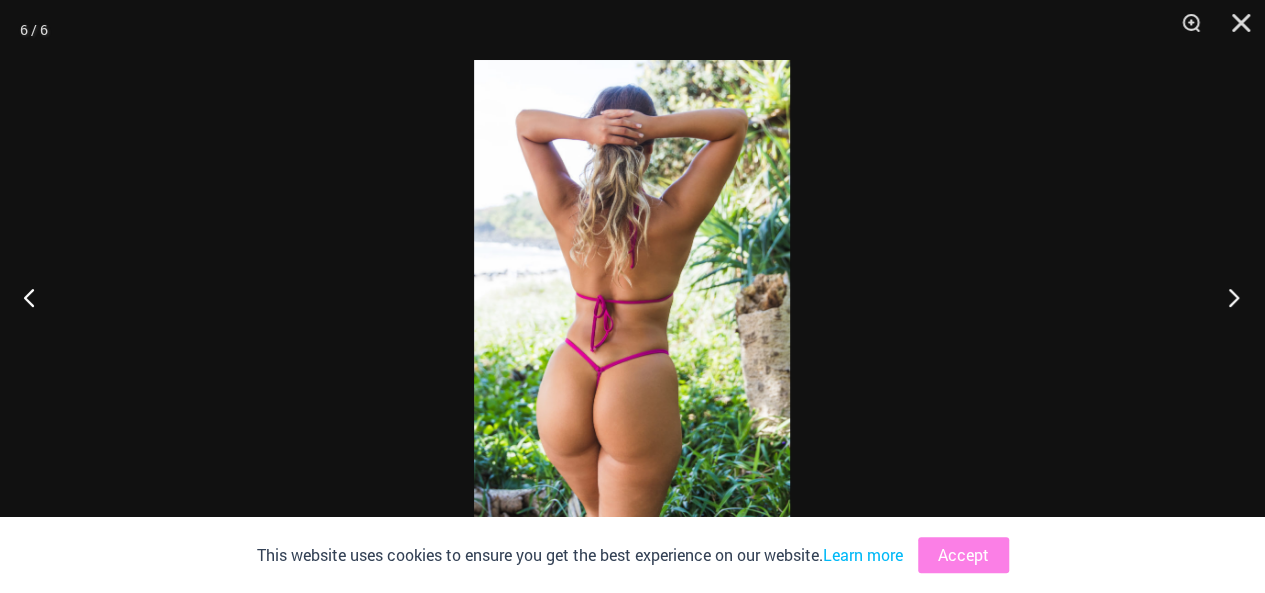 click at bounding box center (1227, 297) 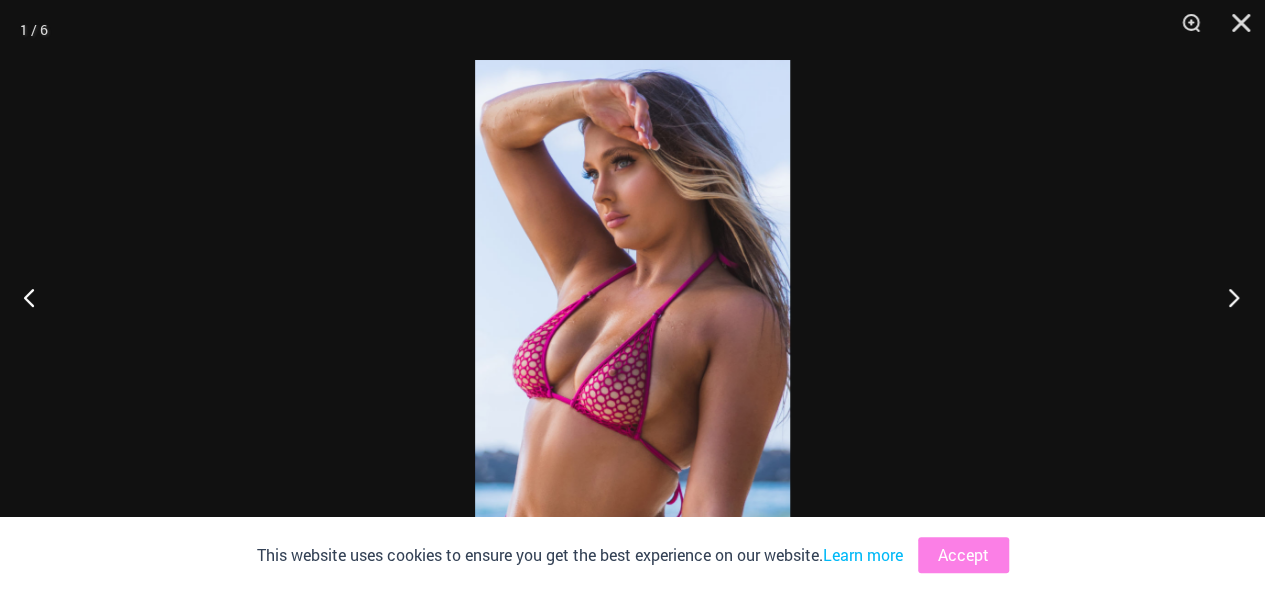 click at bounding box center (1227, 297) 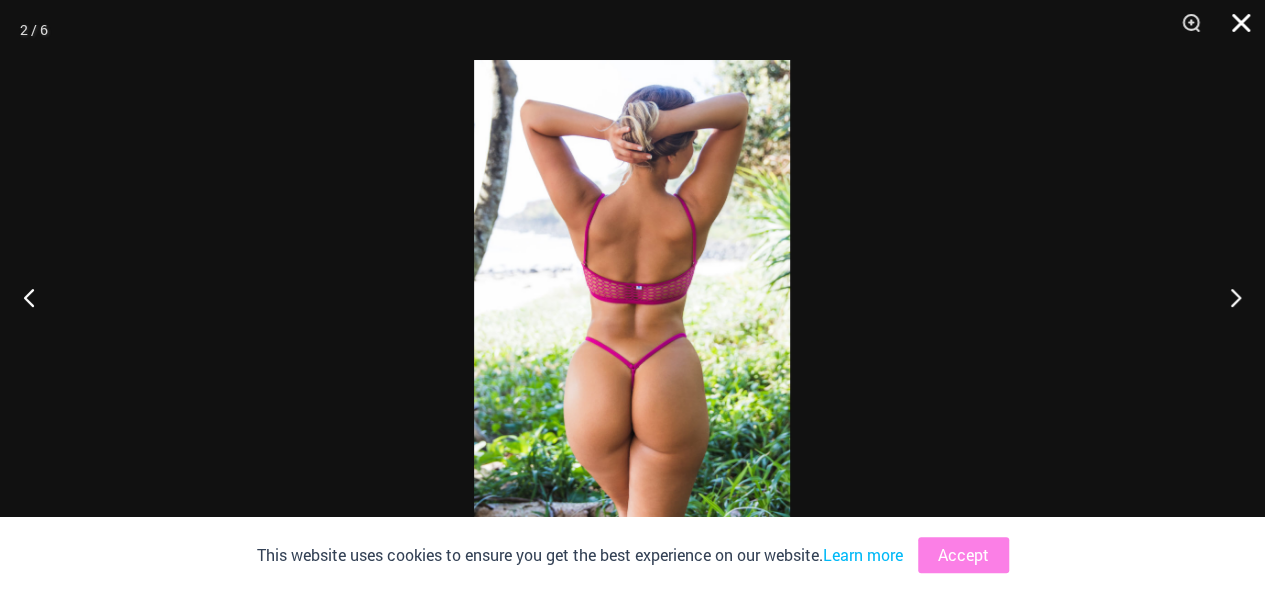 click at bounding box center (1234, 30) 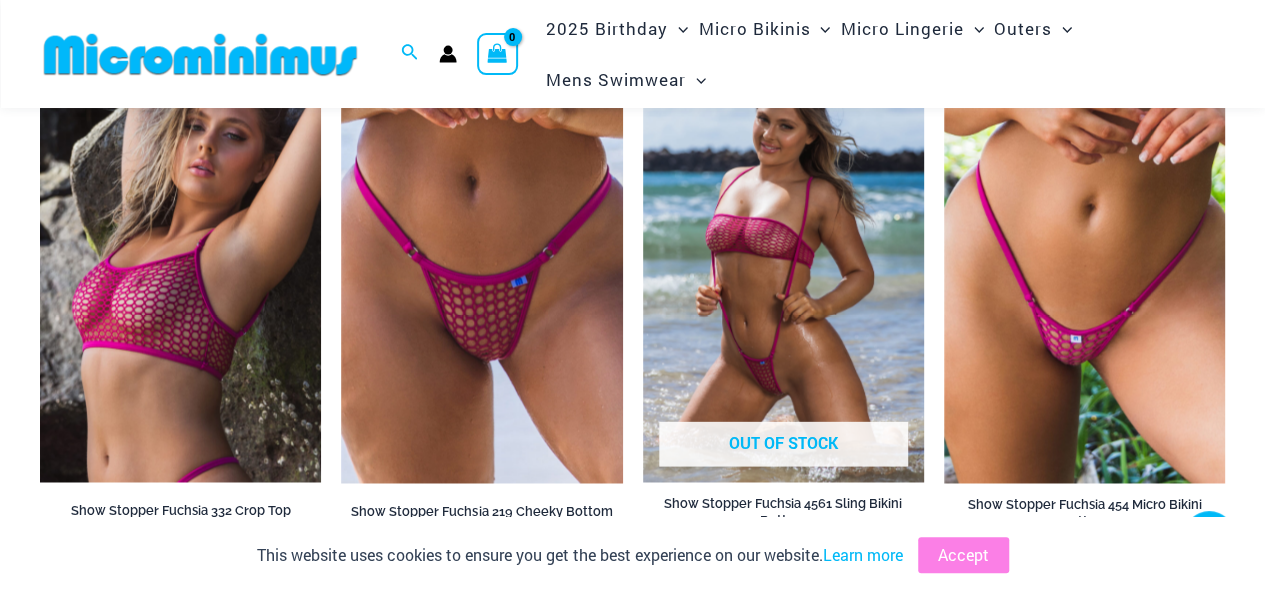scroll, scrollTop: 1768, scrollLeft: 0, axis: vertical 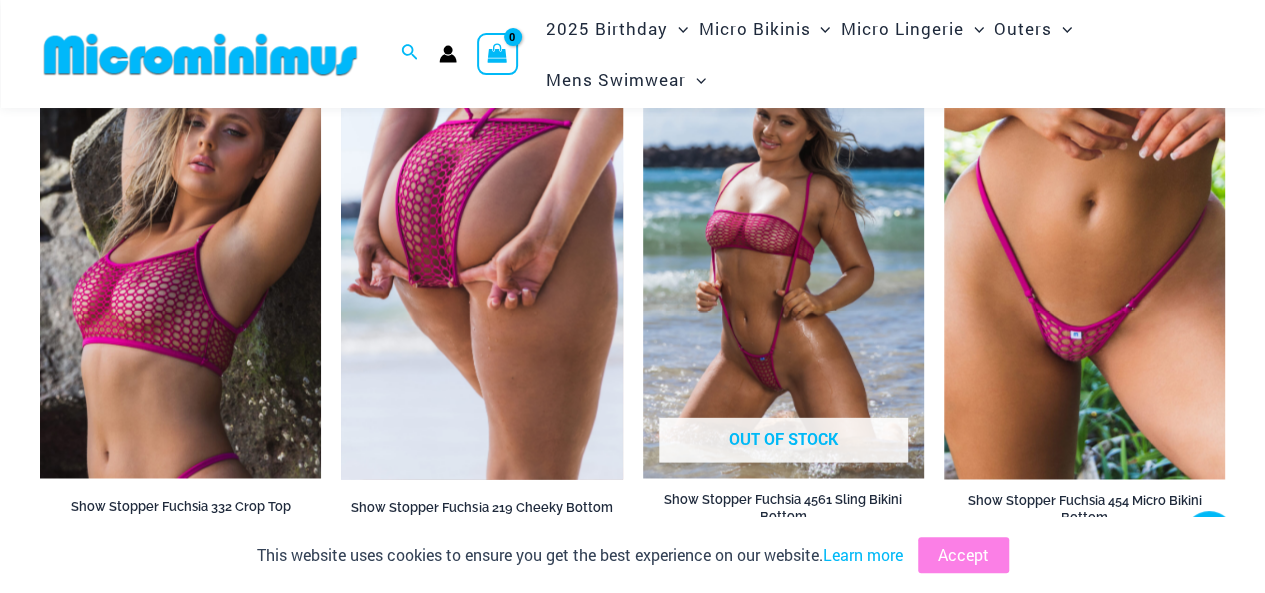 click at bounding box center [481, 267] 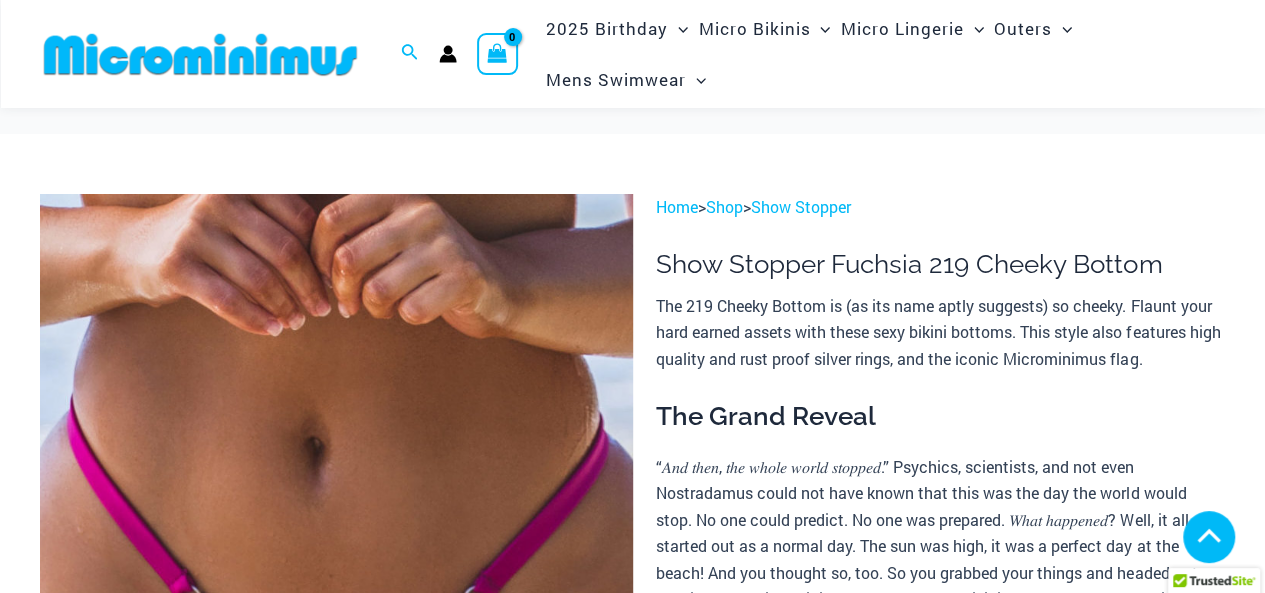 scroll, scrollTop: 311, scrollLeft: 0, axis: vertical 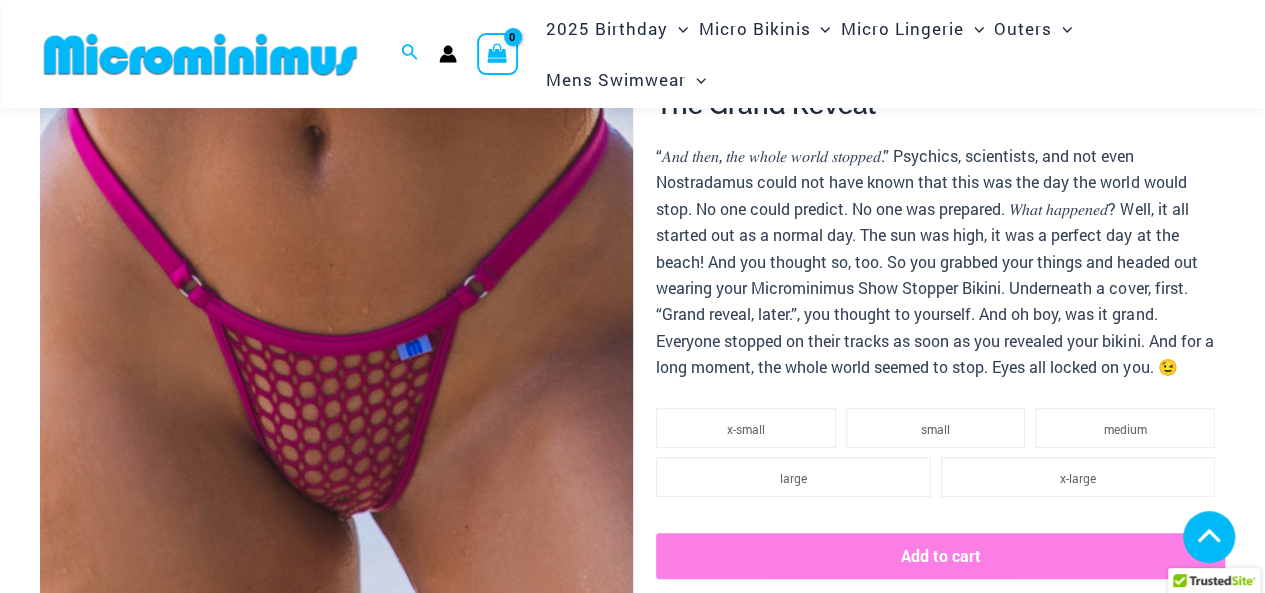 click 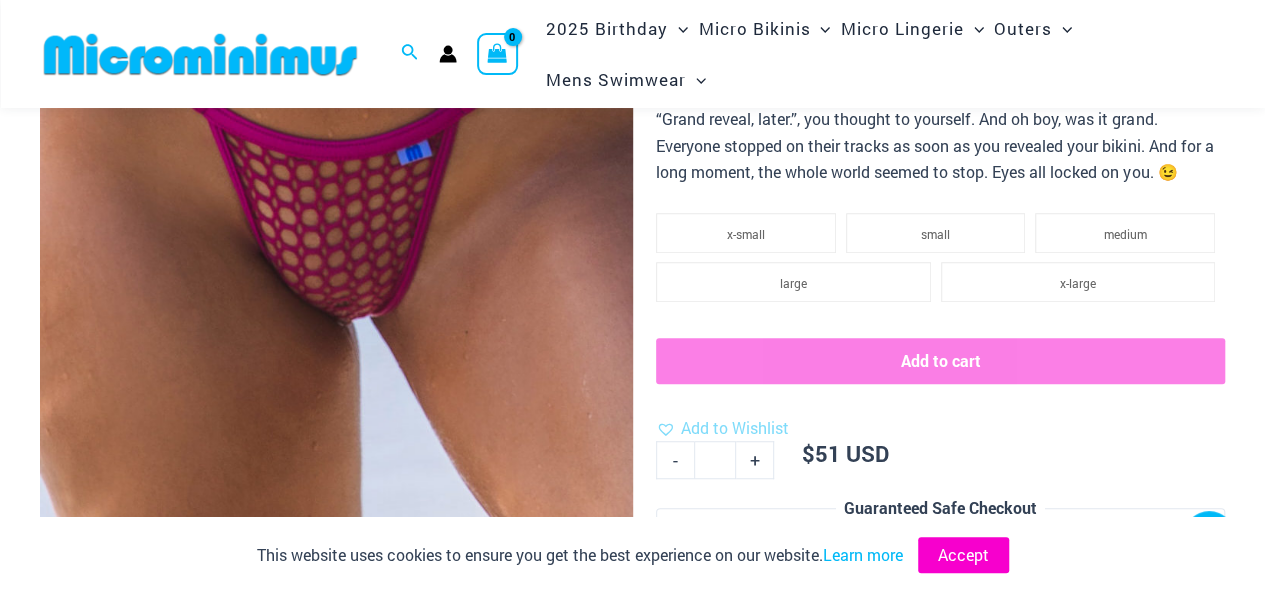 click on "Accept" at bounding box center (963, 555) 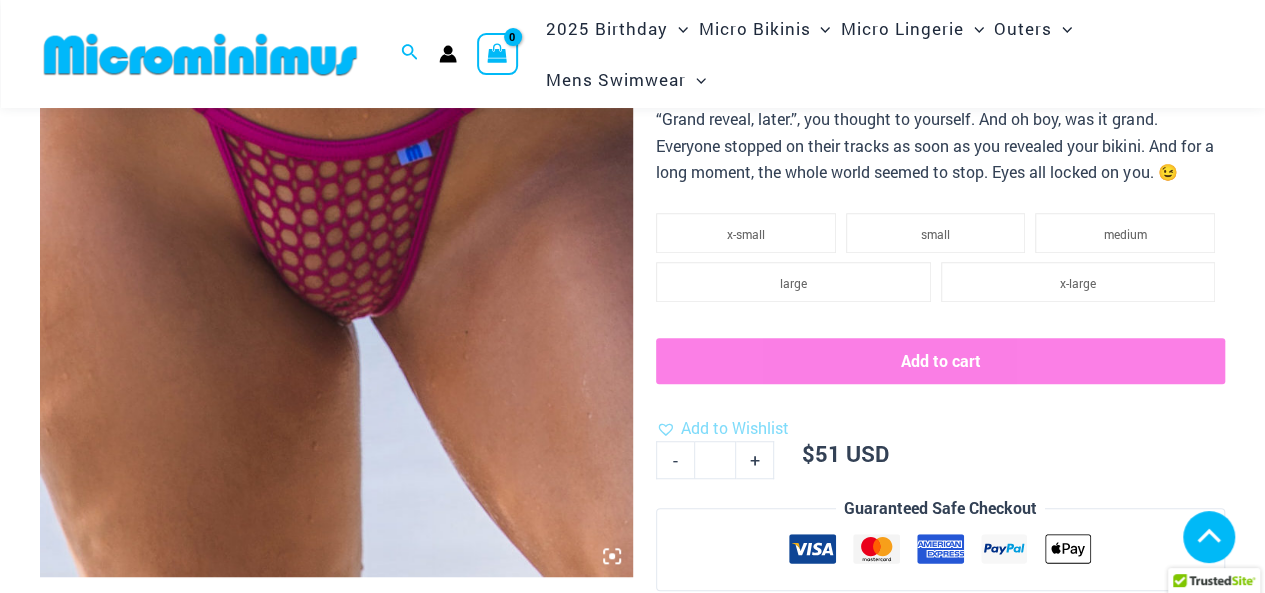 click 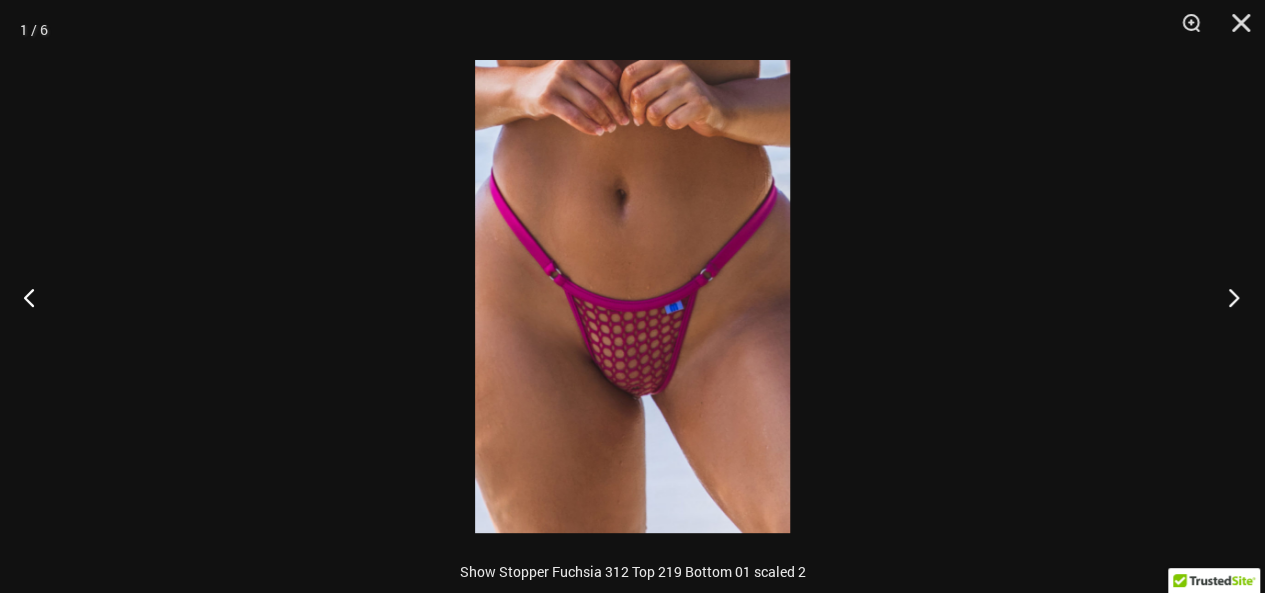 click at bounding box center [1227, 297] 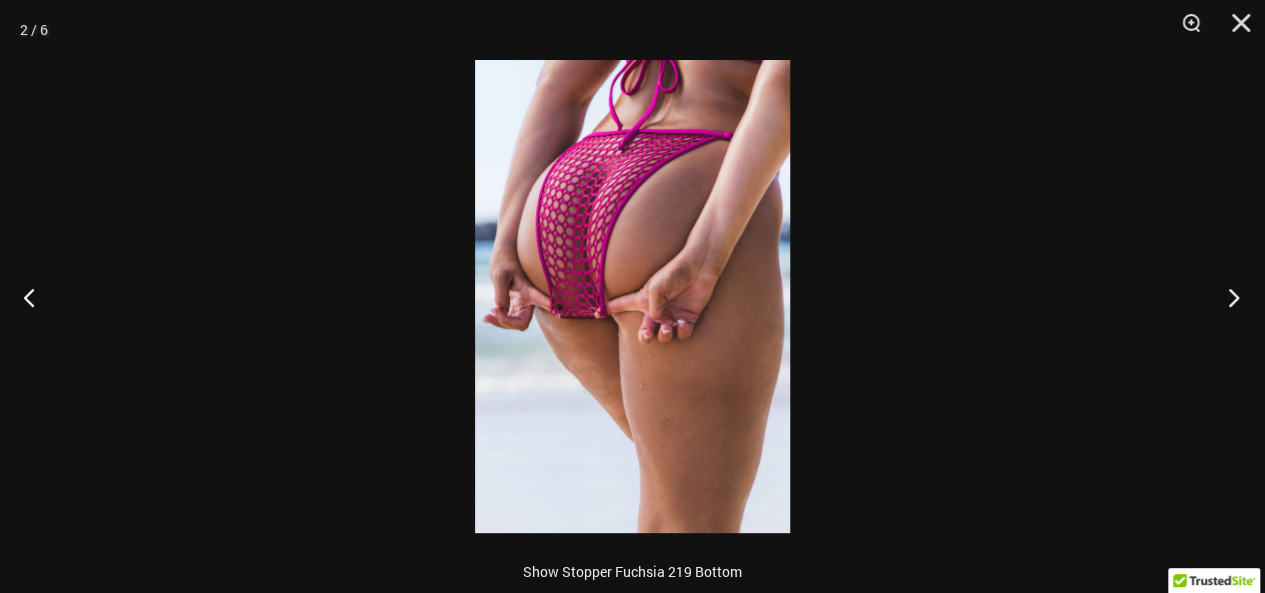 click at bounding box center (1227, 297) 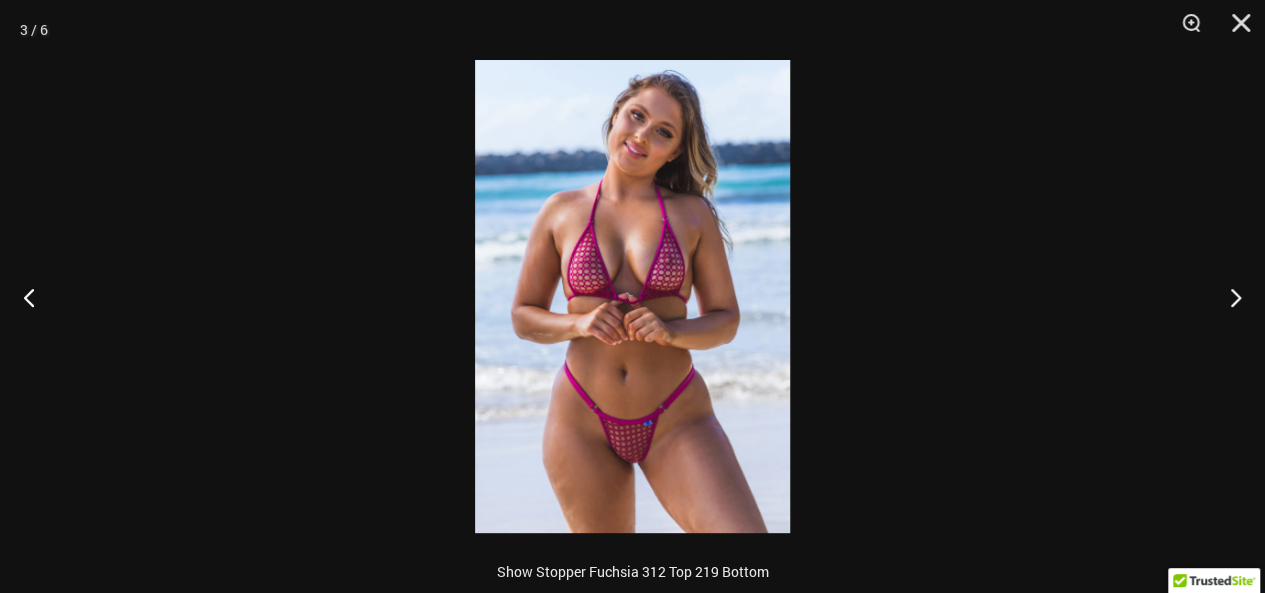 click at bounding box center [632, 296] 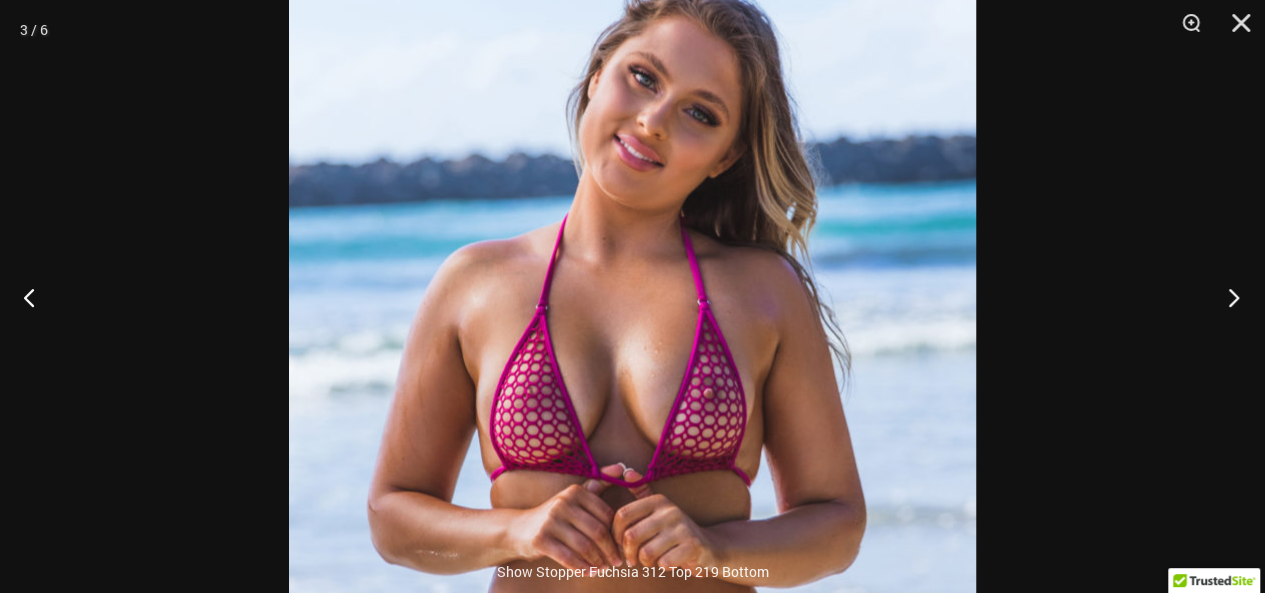 click at bounding box center [1227, 297] 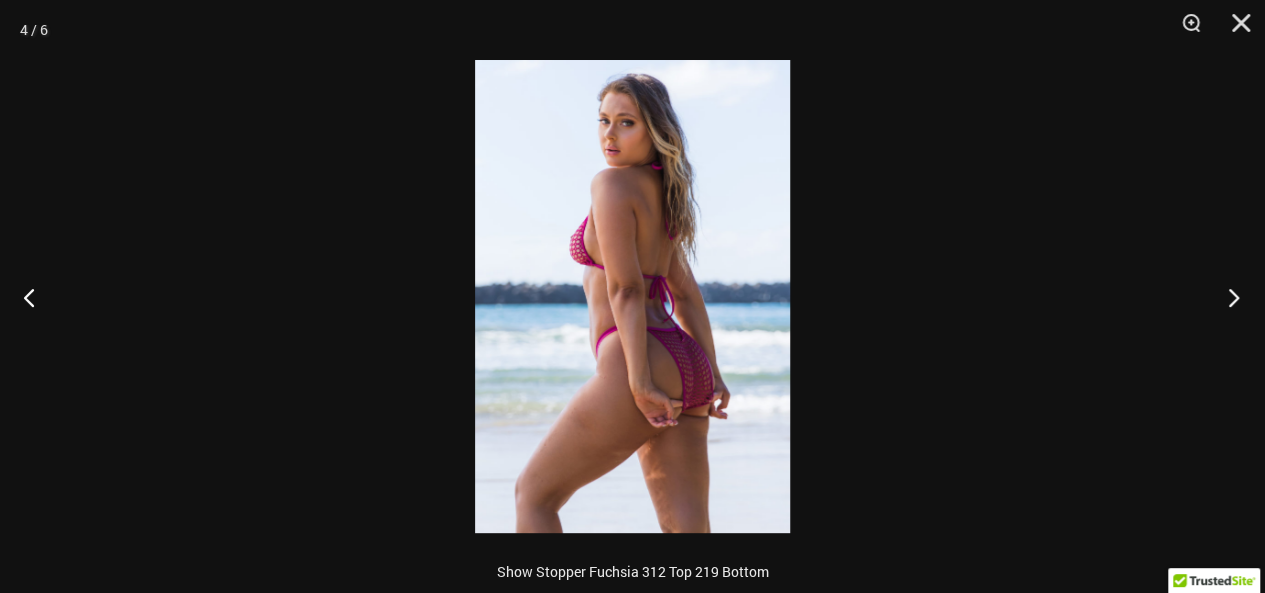 click at bounding box center (1227, 297) 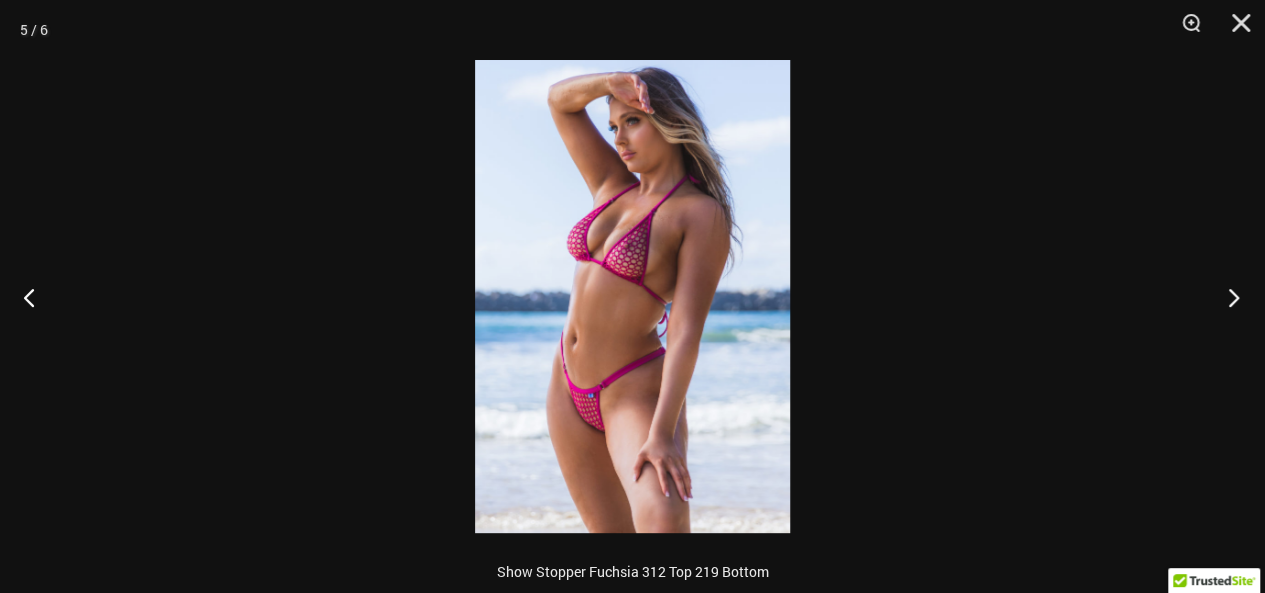 click at bounding box center [1227, 297] 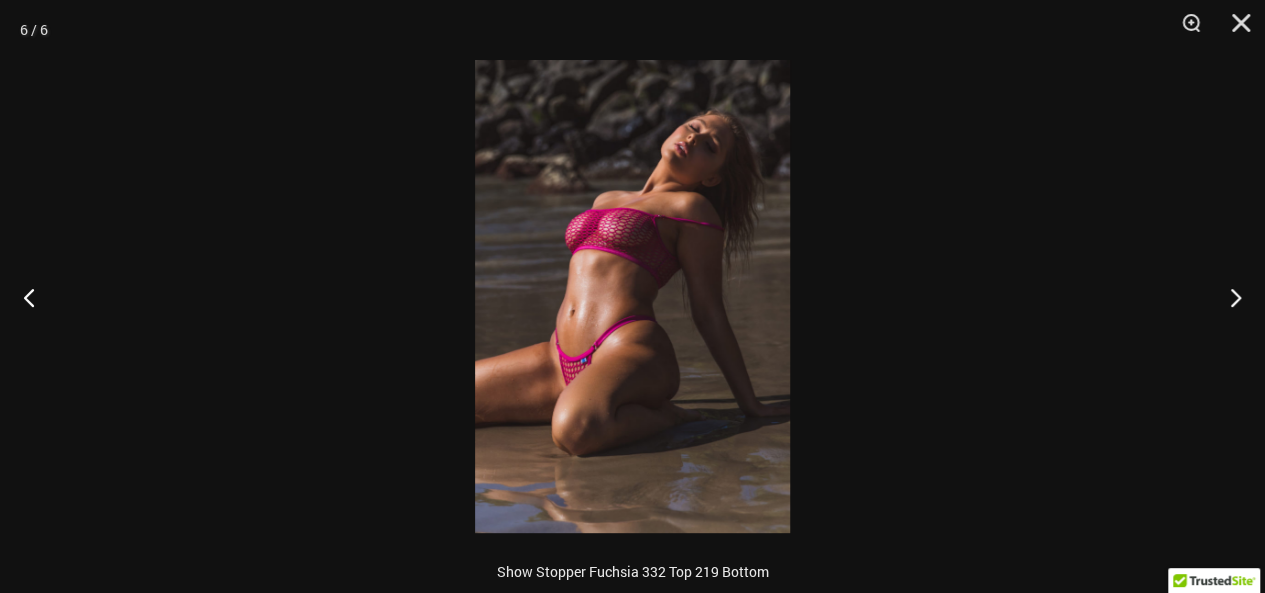 click at bounding box center (632, 296) 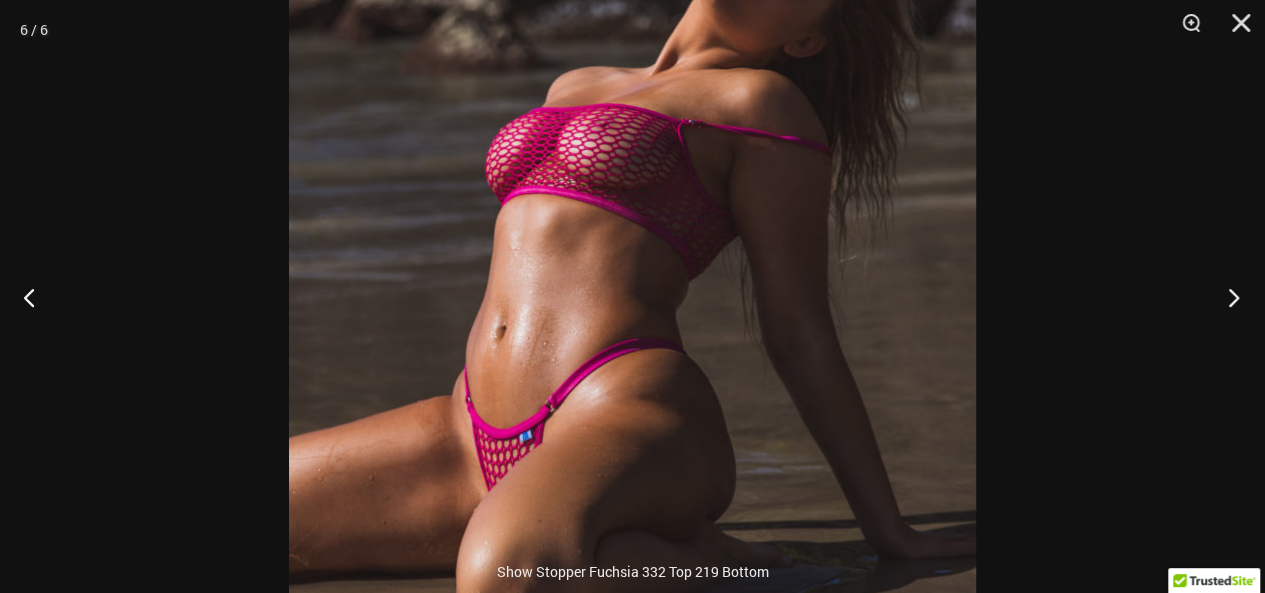 click at bounding box center (1227, 297) 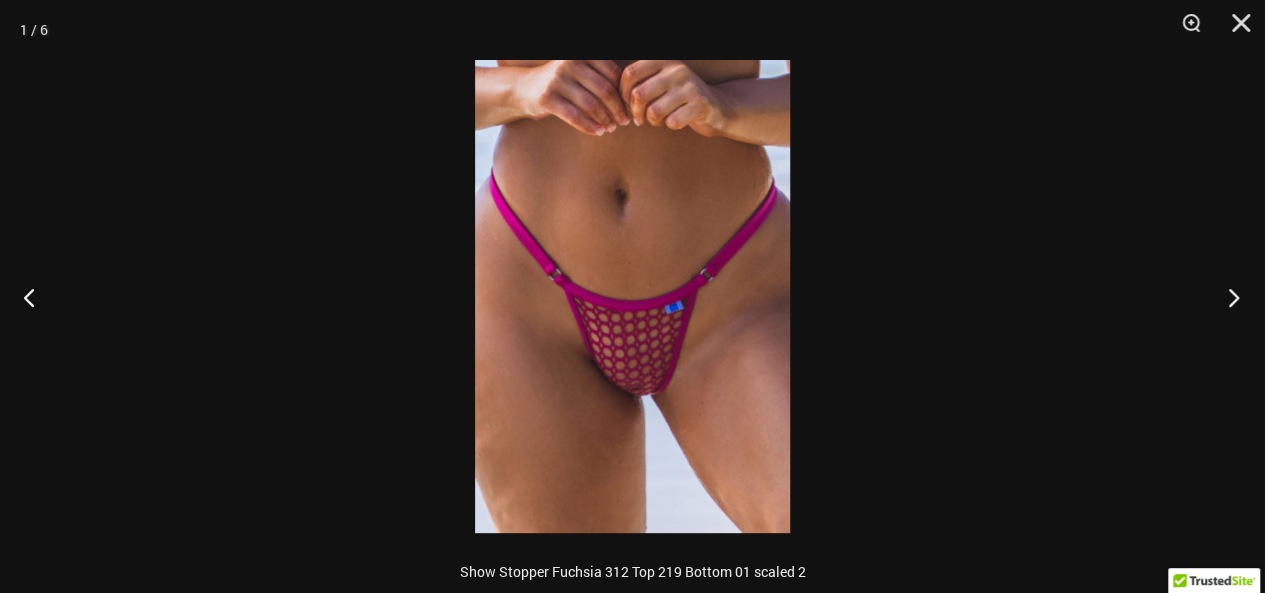 click at bounding box center (1227, 297) 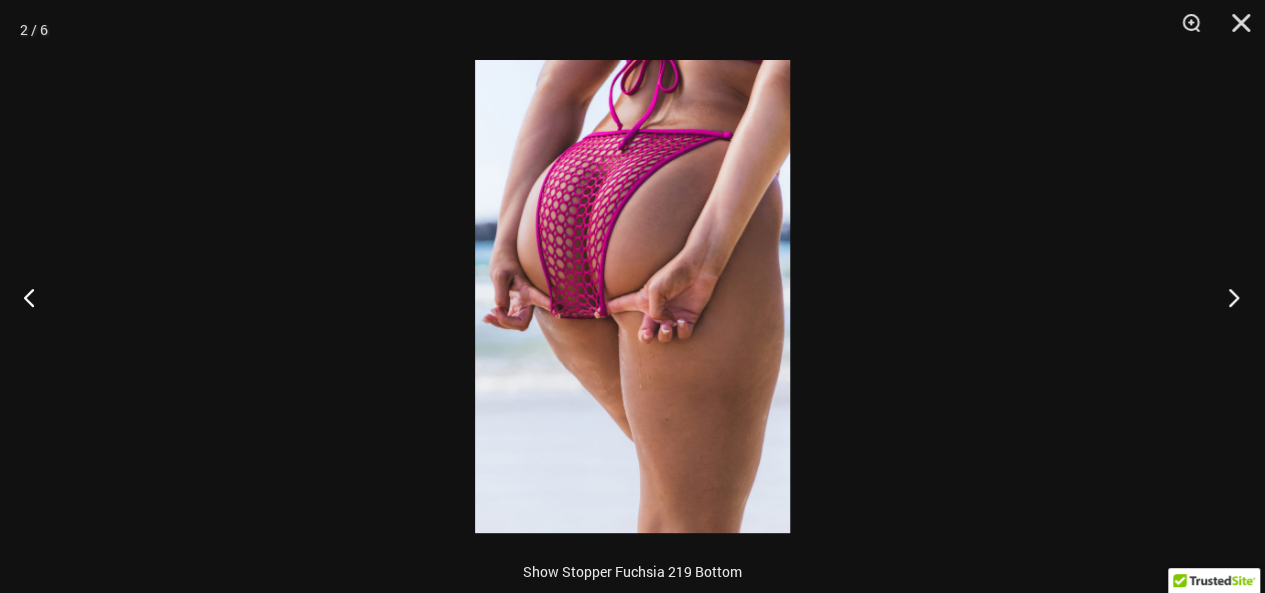 click at bounding box center (1227, 297) 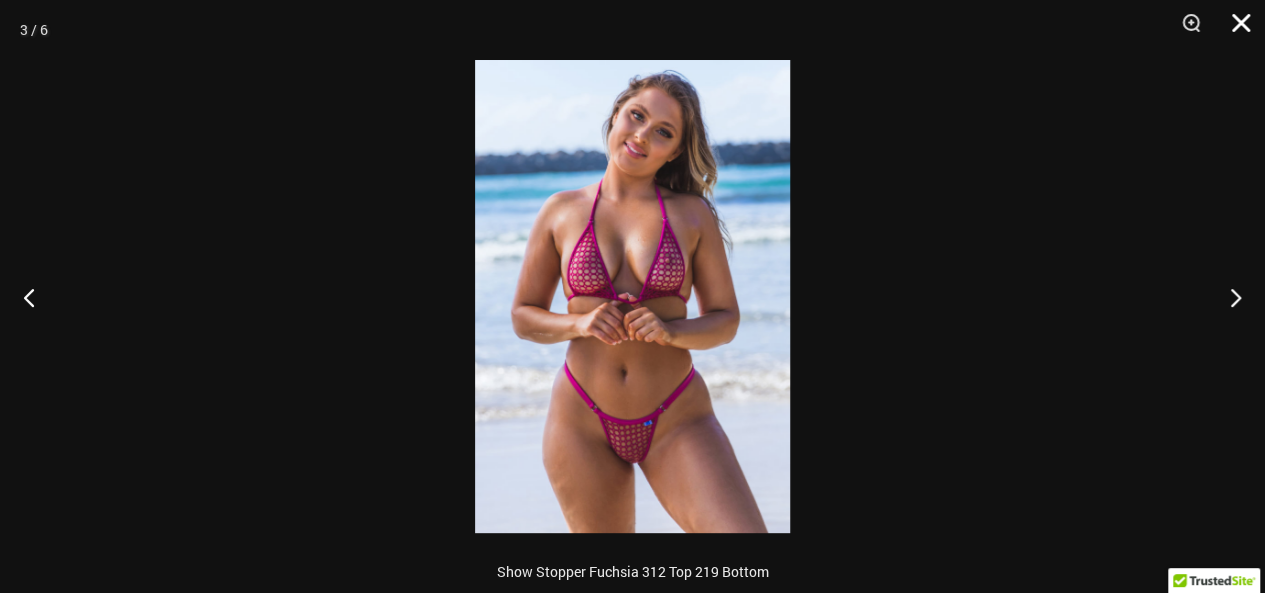 click at bounding box center (1234, 30) 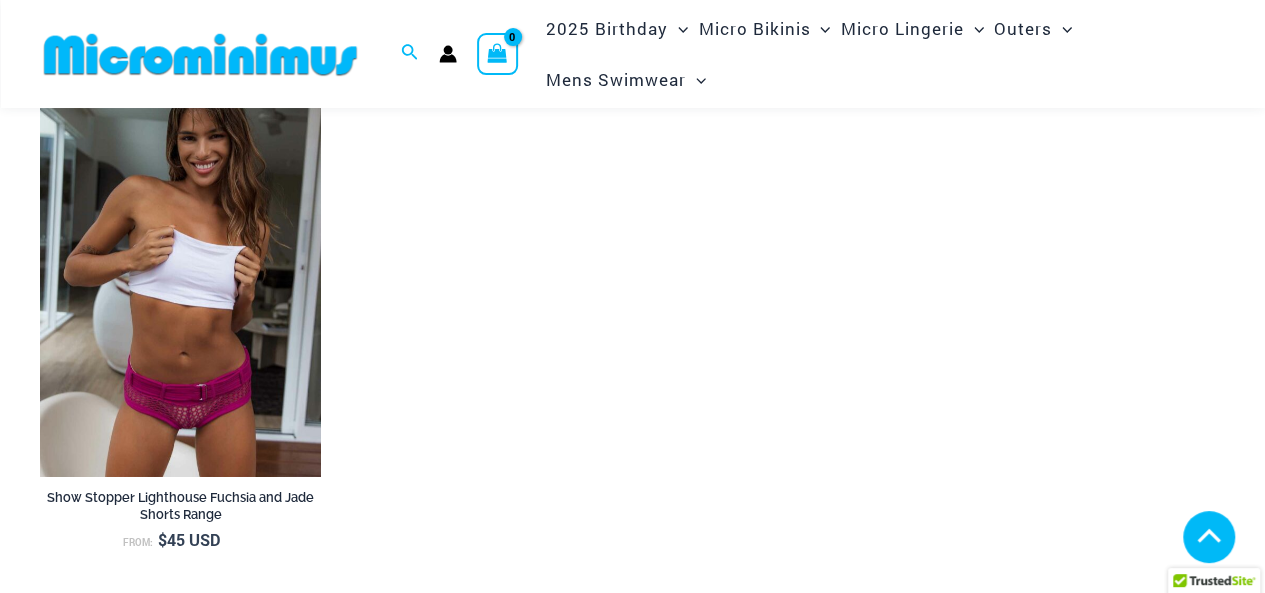 scroll, scrollTop: 3290, scrollLeft: 0, axis: vertical 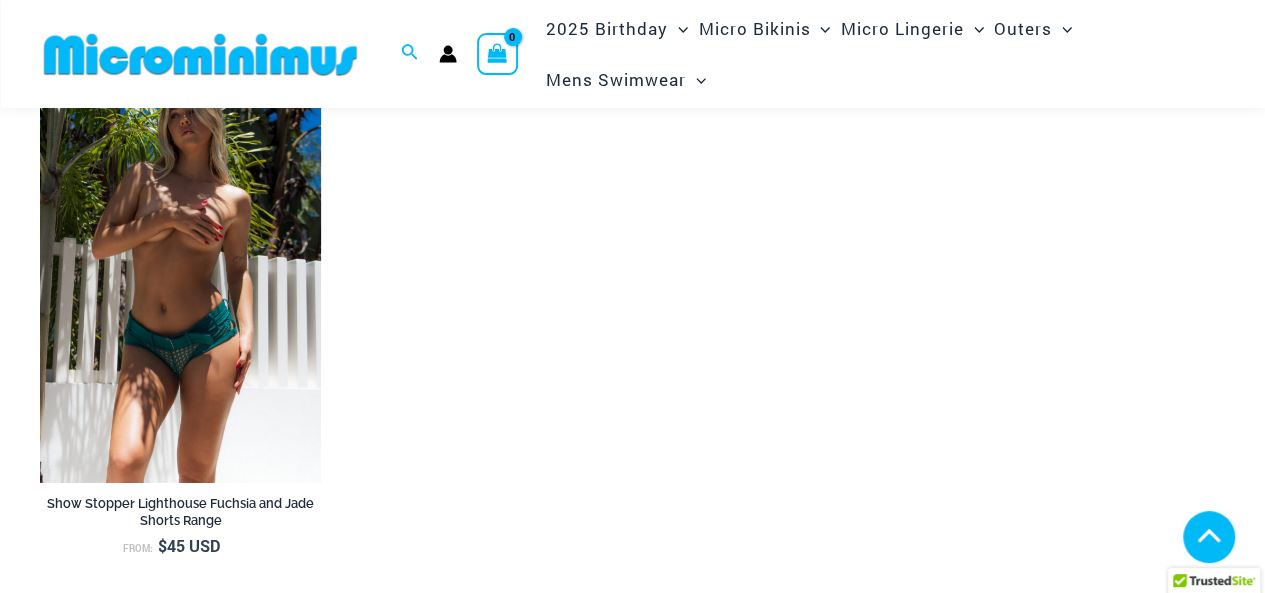 click at bounding box center [180, 272] 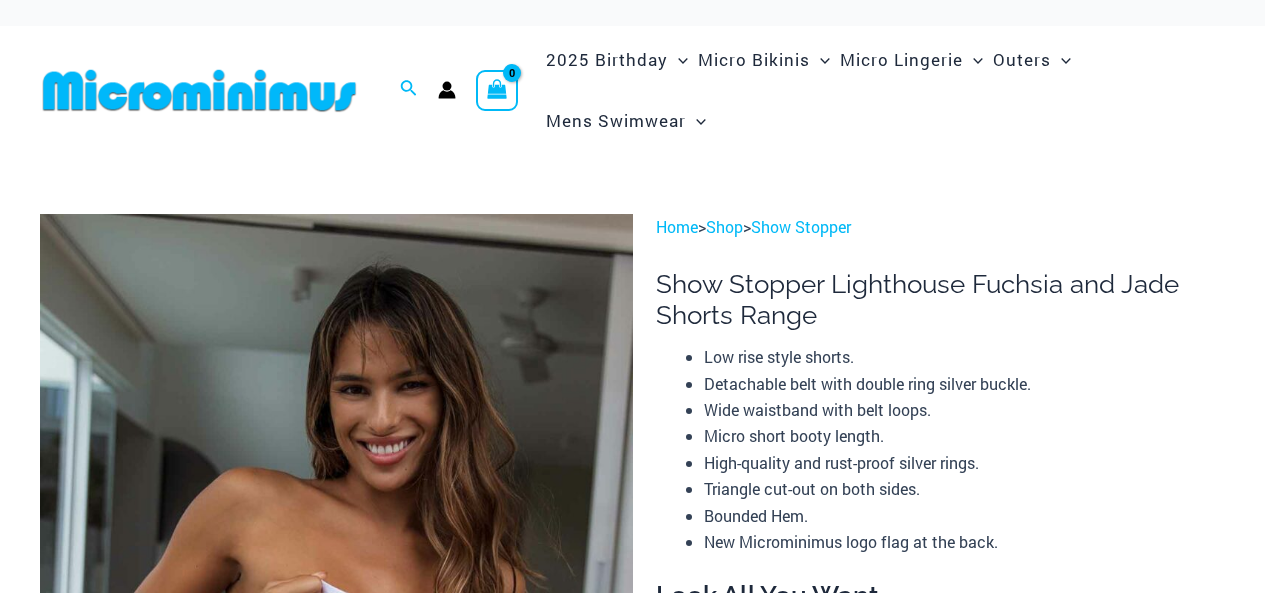 scroll, scrollTop: 0, scrollLeft: 0, axis: both 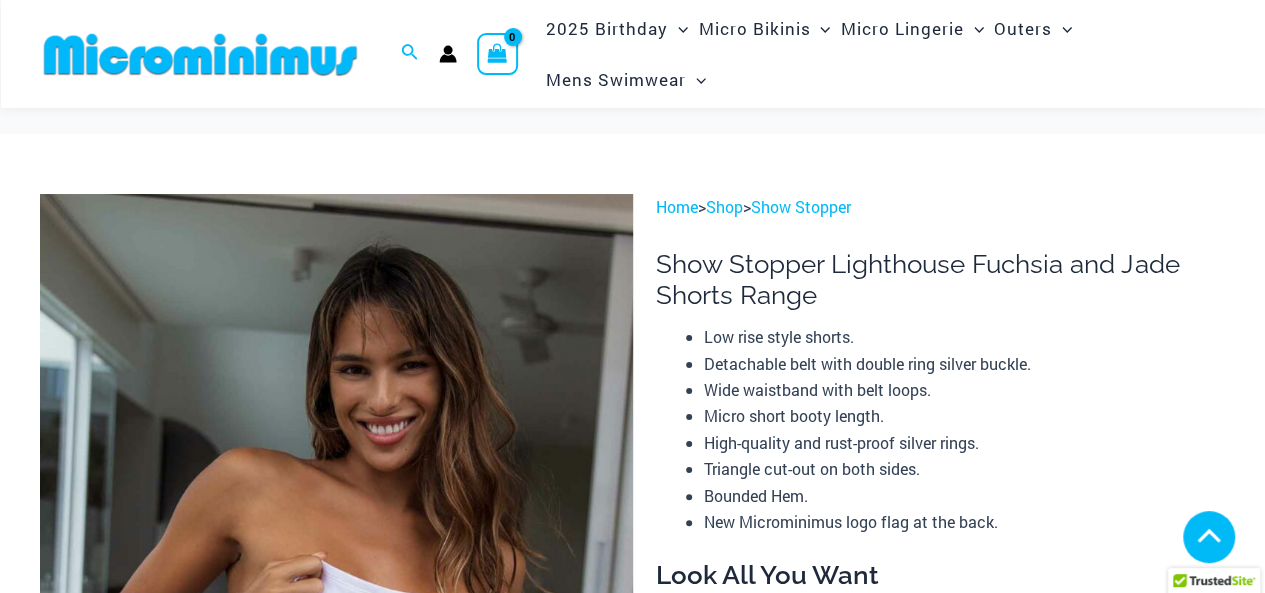 click at bounding box center (336, 638) 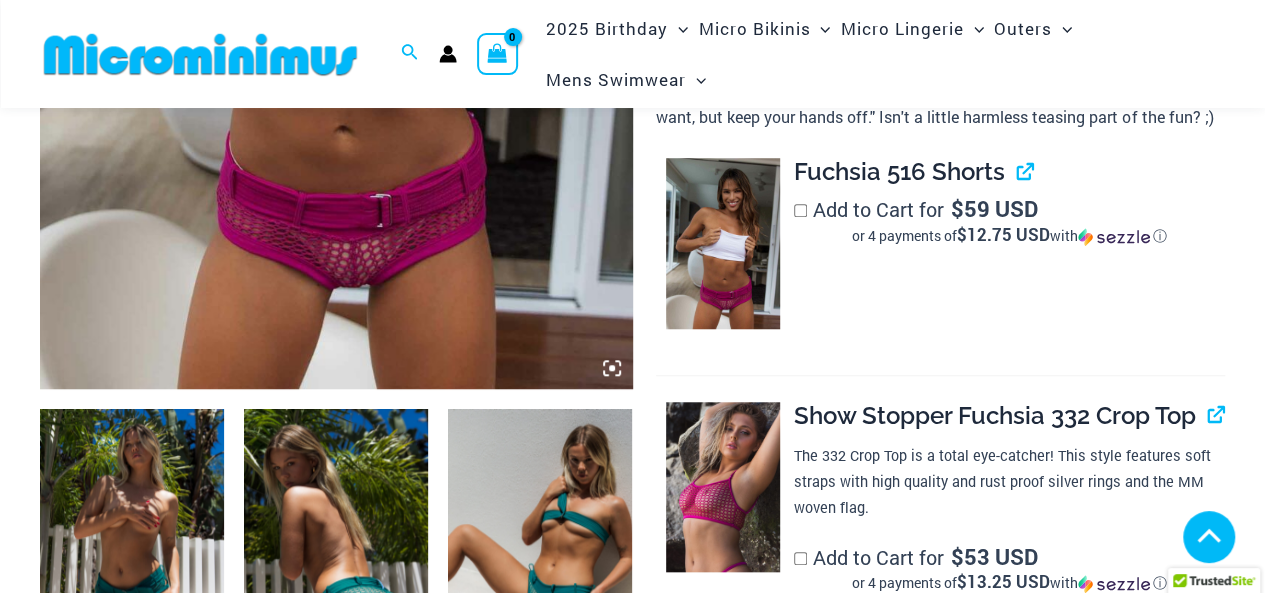 scroll, scrollTop: 700, scrollLeft: 0, axis: vertical 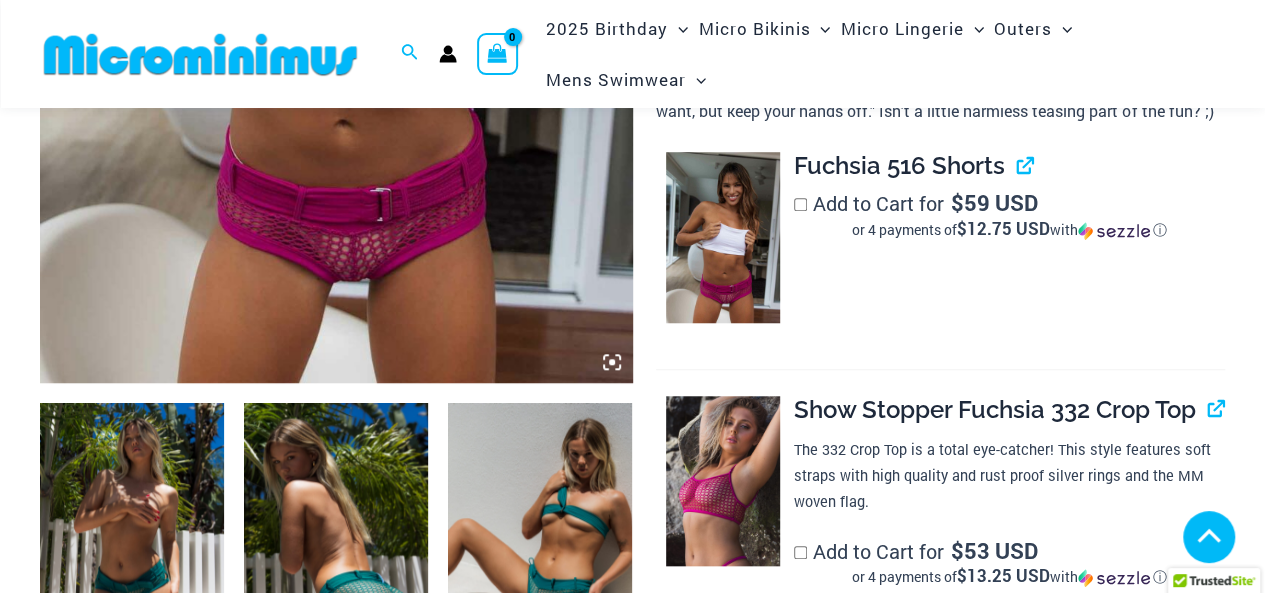 click 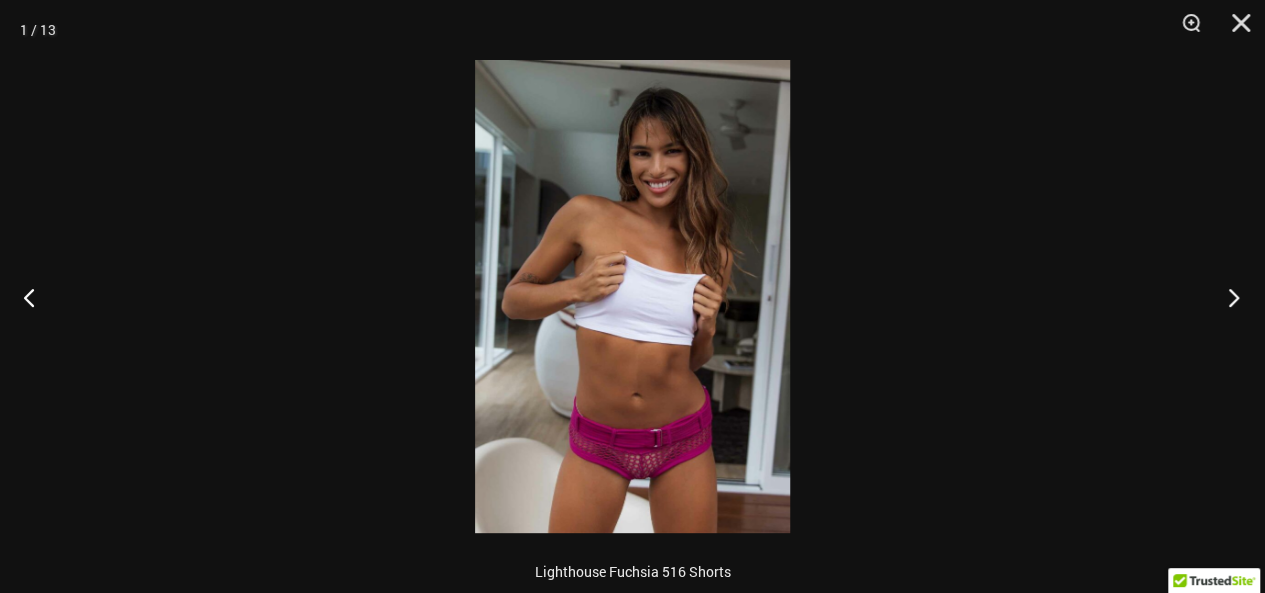 click at bounding box center [1227, 297] 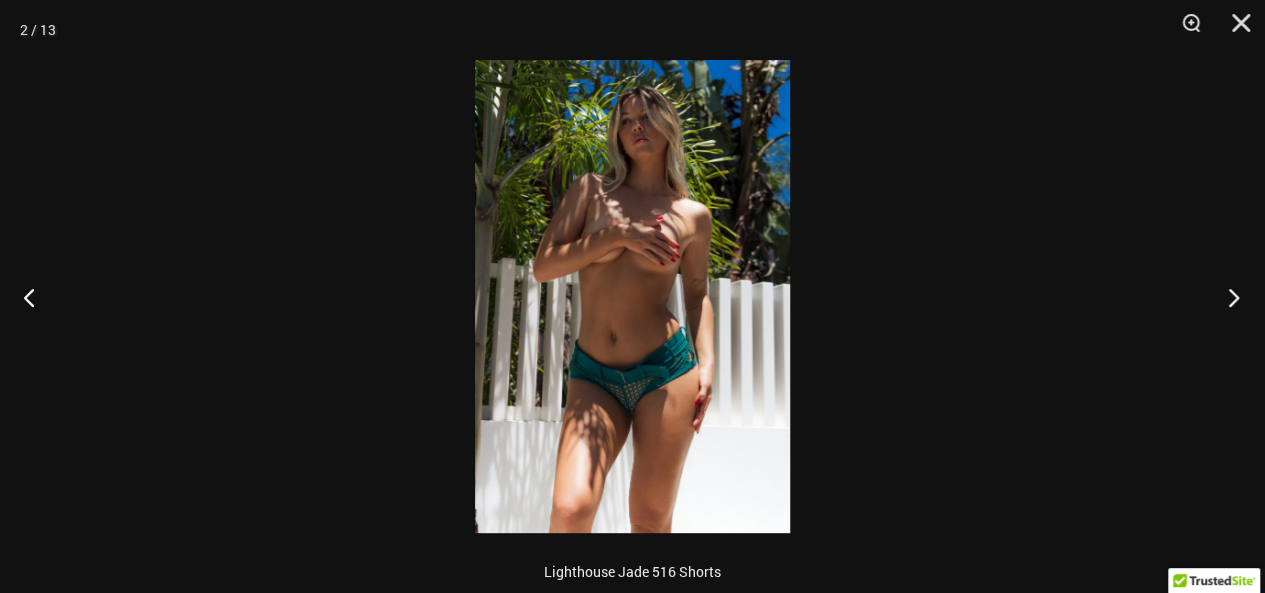 click at bounding box center (1227, 297) 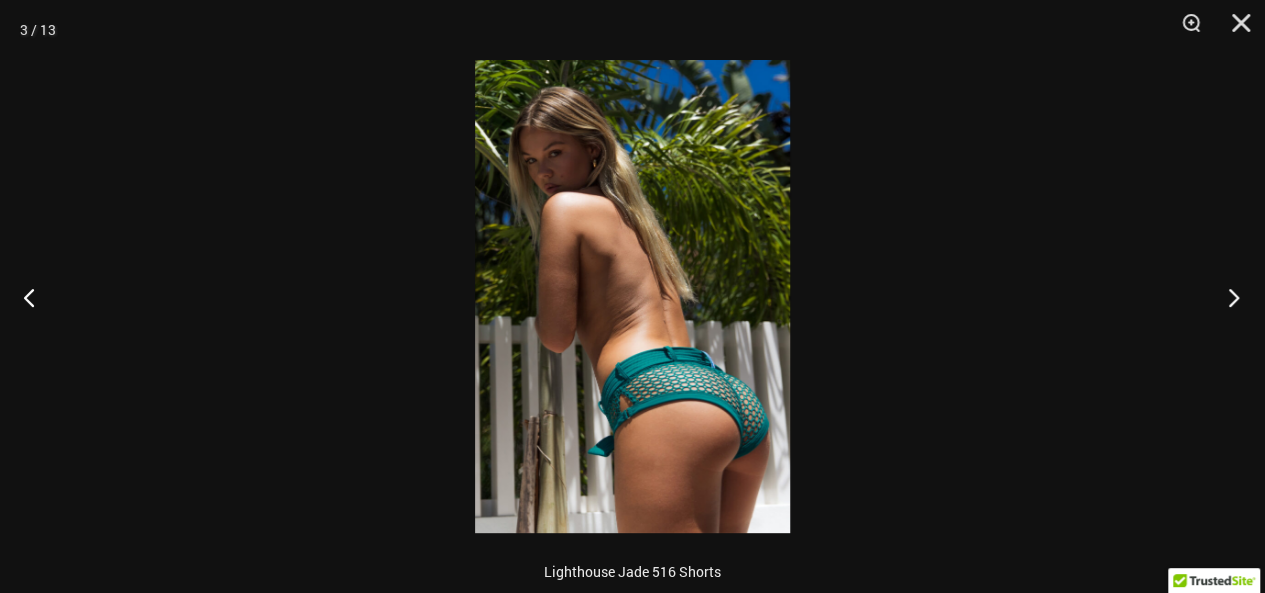 click at bounding box center [1227, 297] 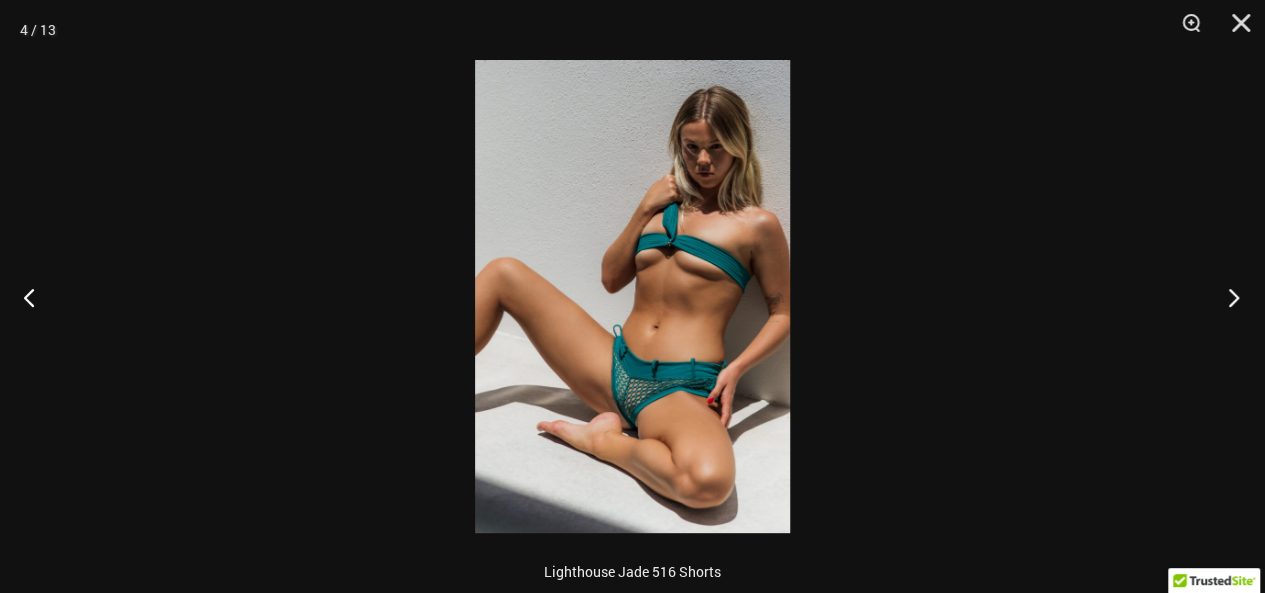 click at bounding box center (1227, 297) 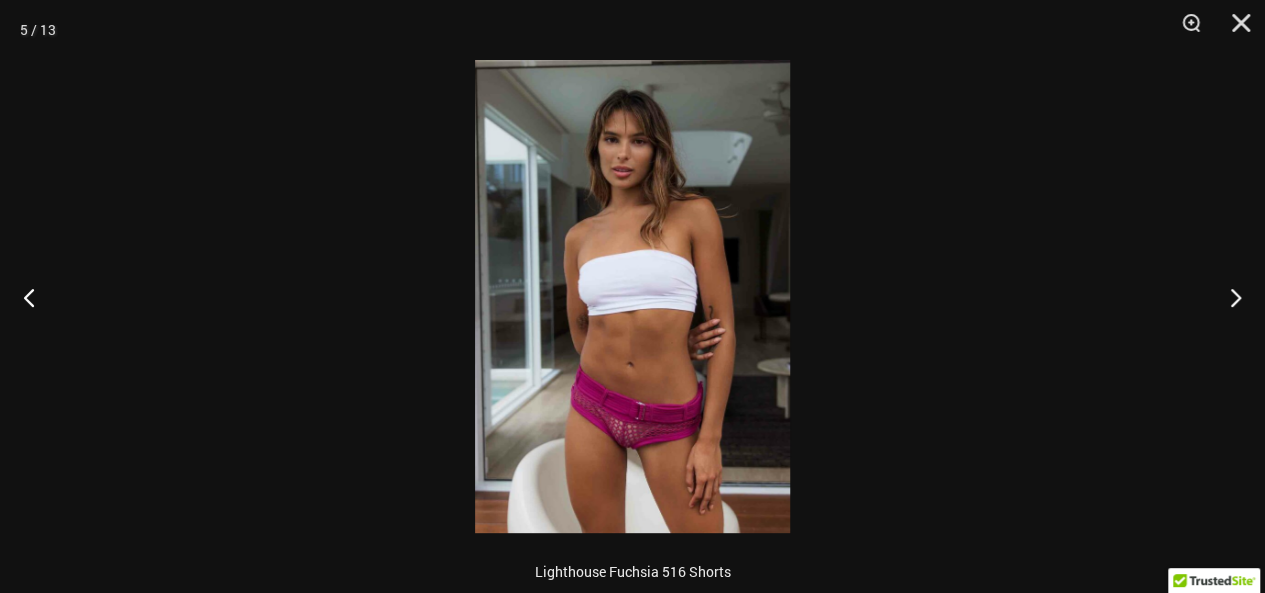 click at bounding box center (632, 296) 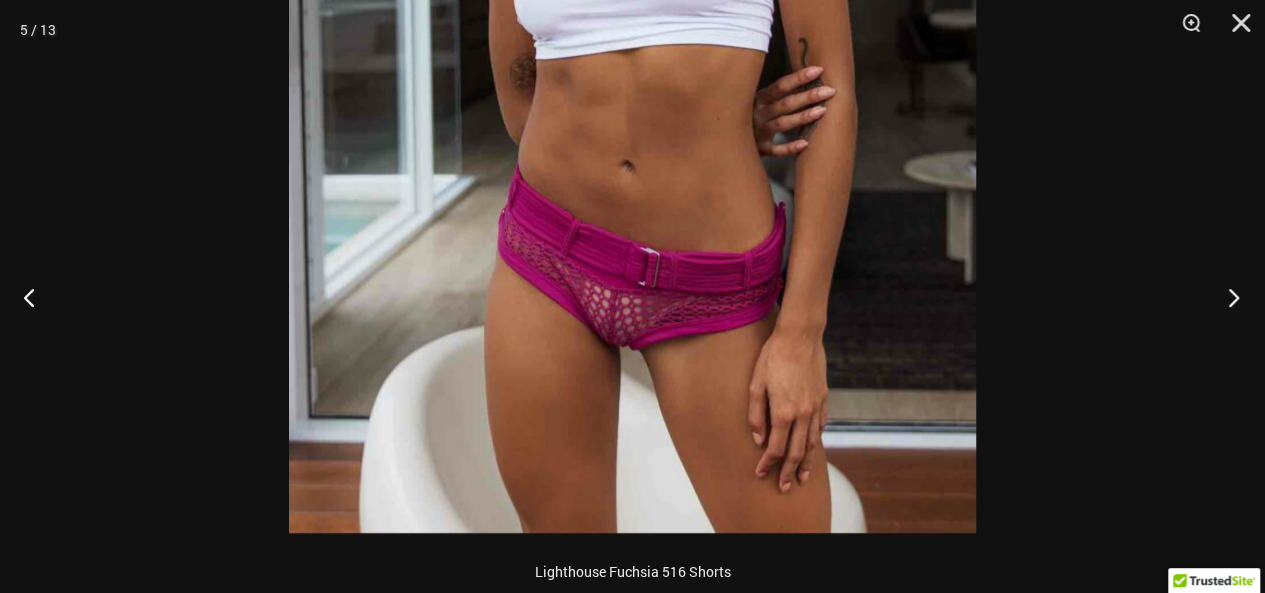 click at bounding box center (1227, 297) 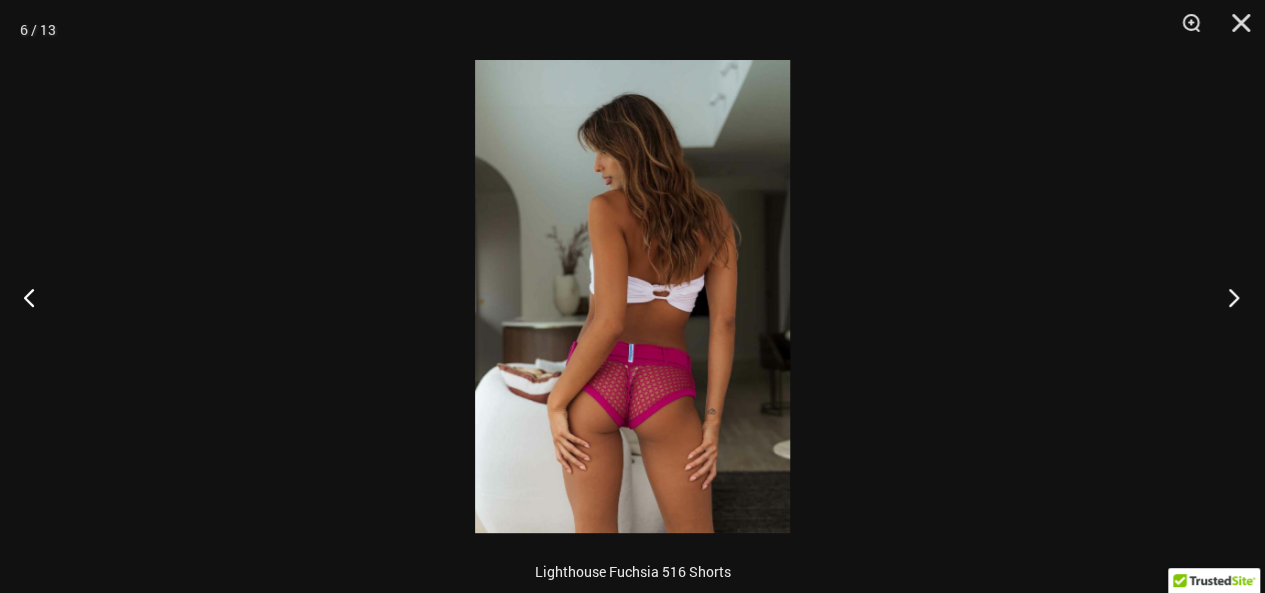 click at bounding box center (1227, 297) 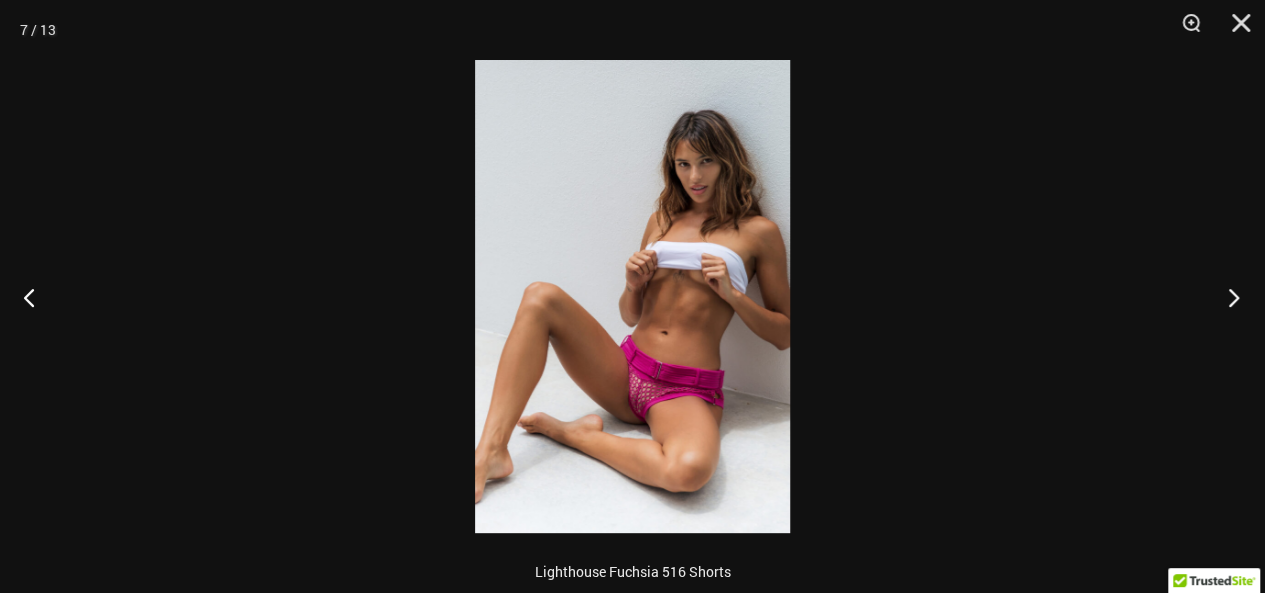 click at bounding box center (1227, 297) 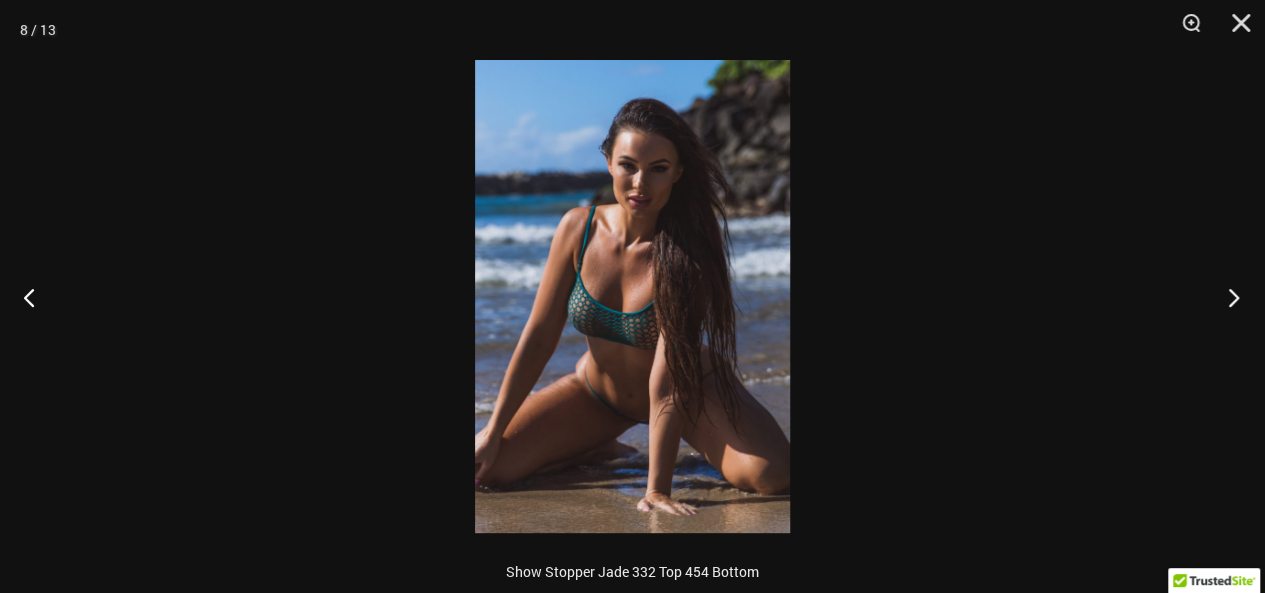 click at bounding box center [1227, 297] 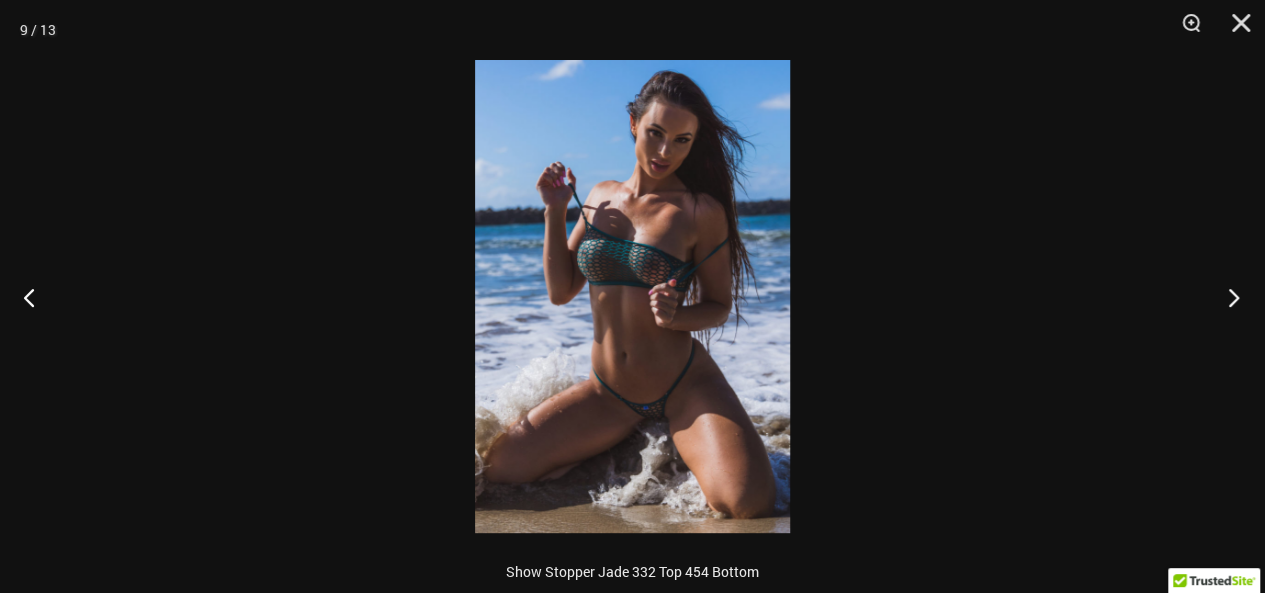 click at bounding box center [1227, 297] 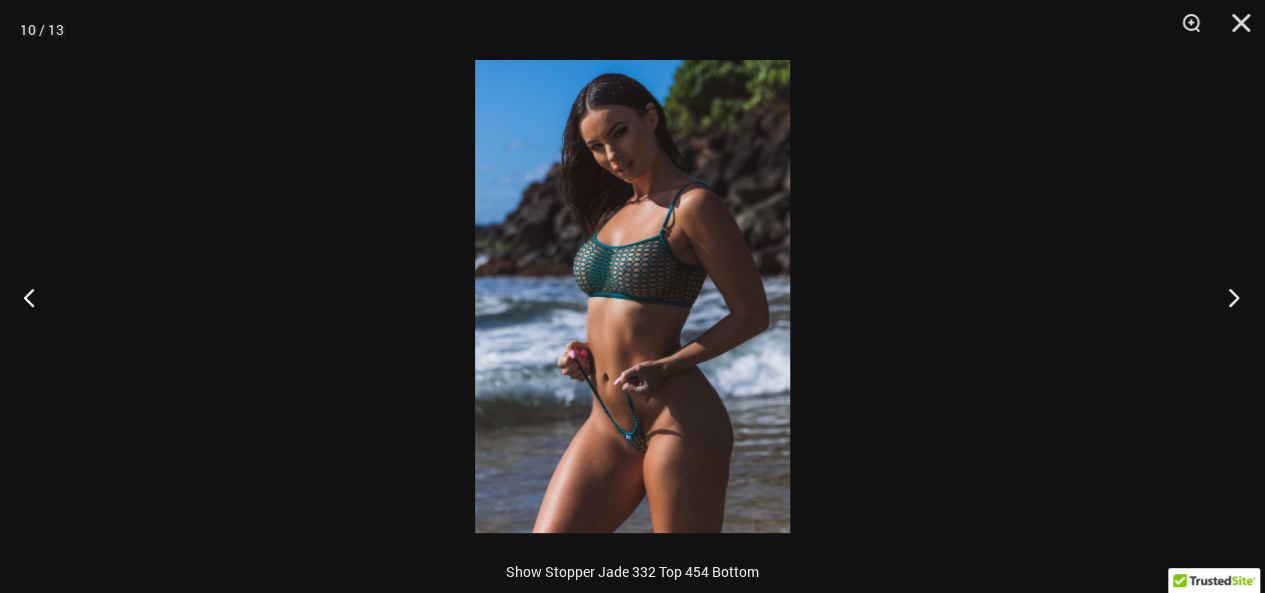 click at bounding box center [1227, 297] 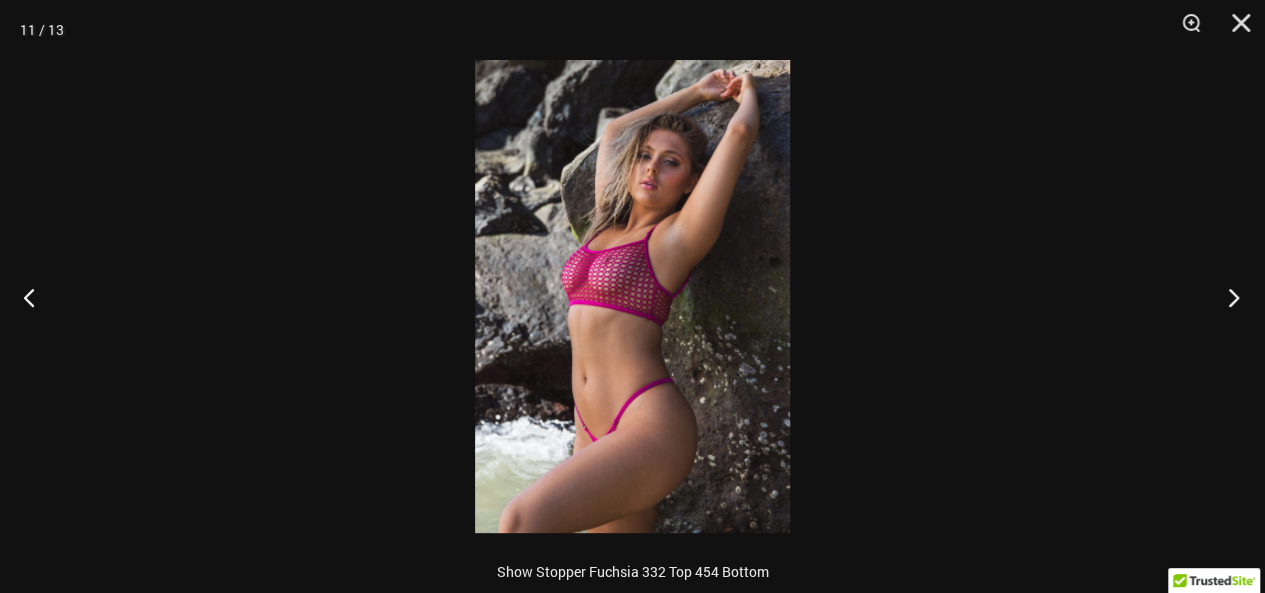 click at bounding box center (1227, 297) 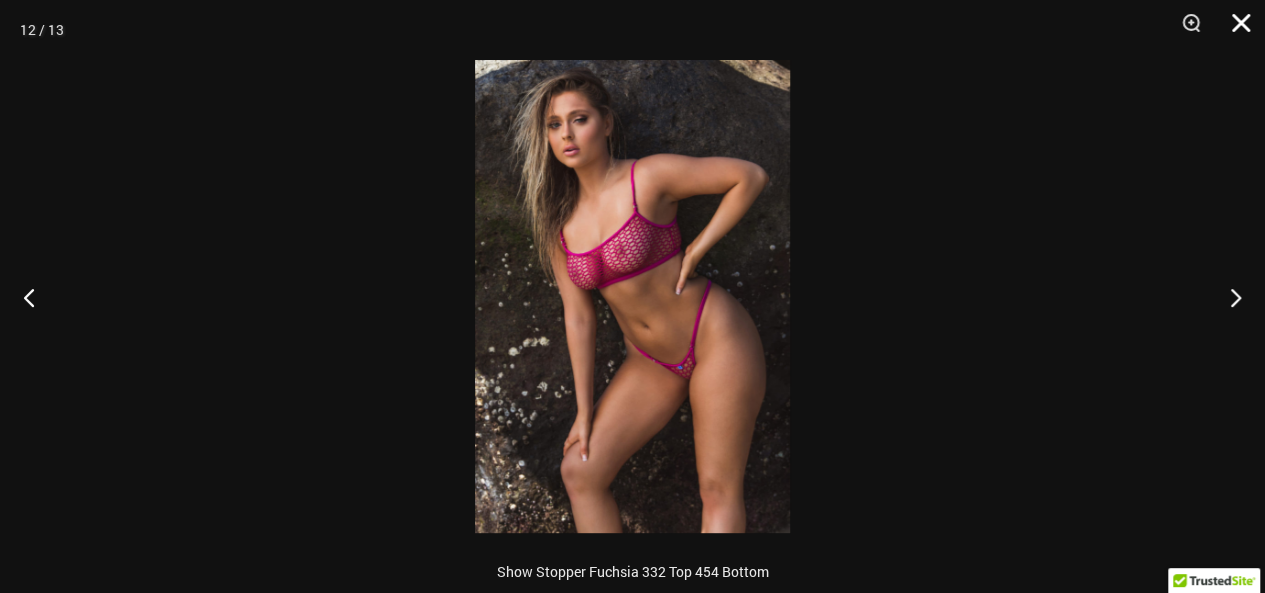 click at bounding box center (1234, 30) 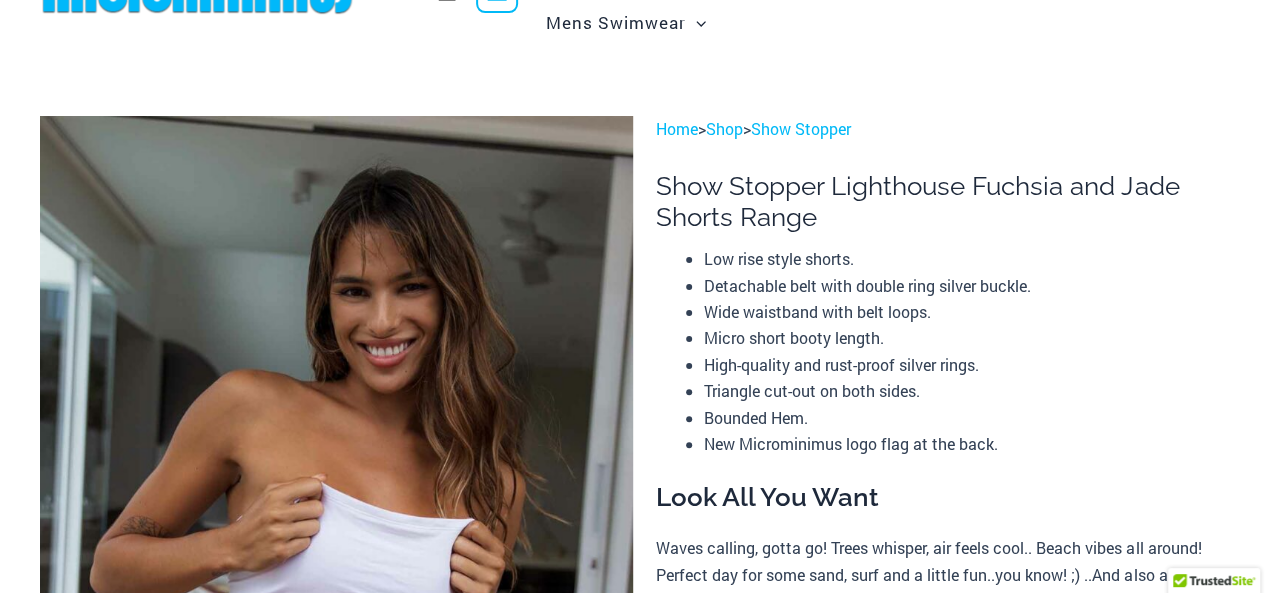 scroll, scrollTop: 0, scrollLeft: 0, axis: both 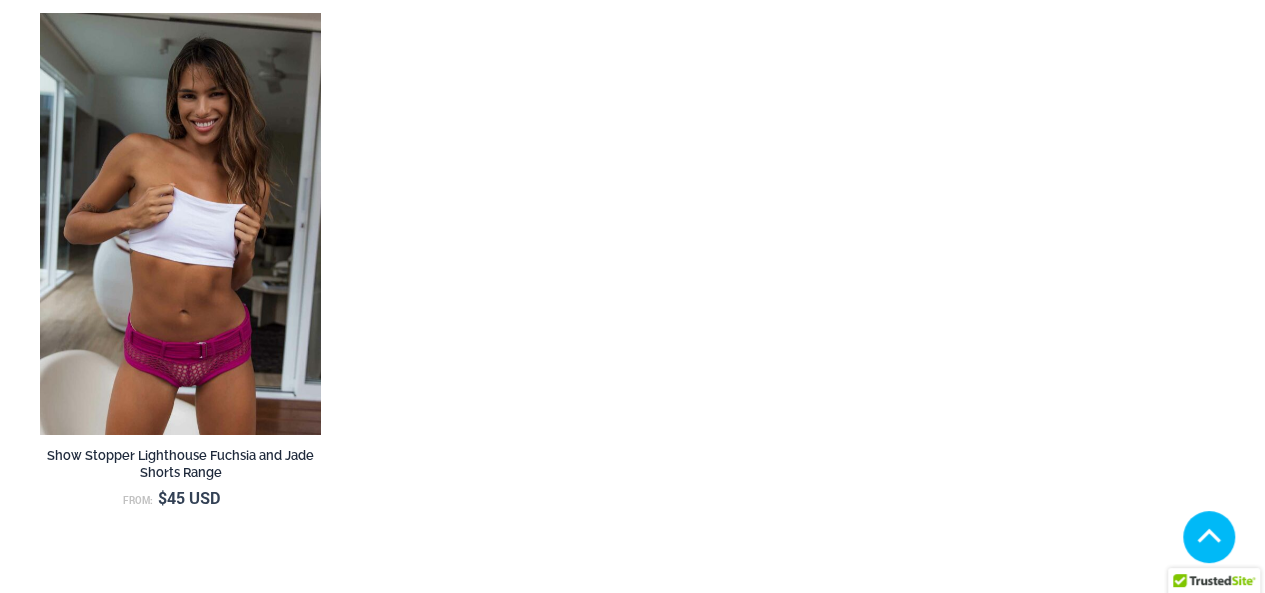 select 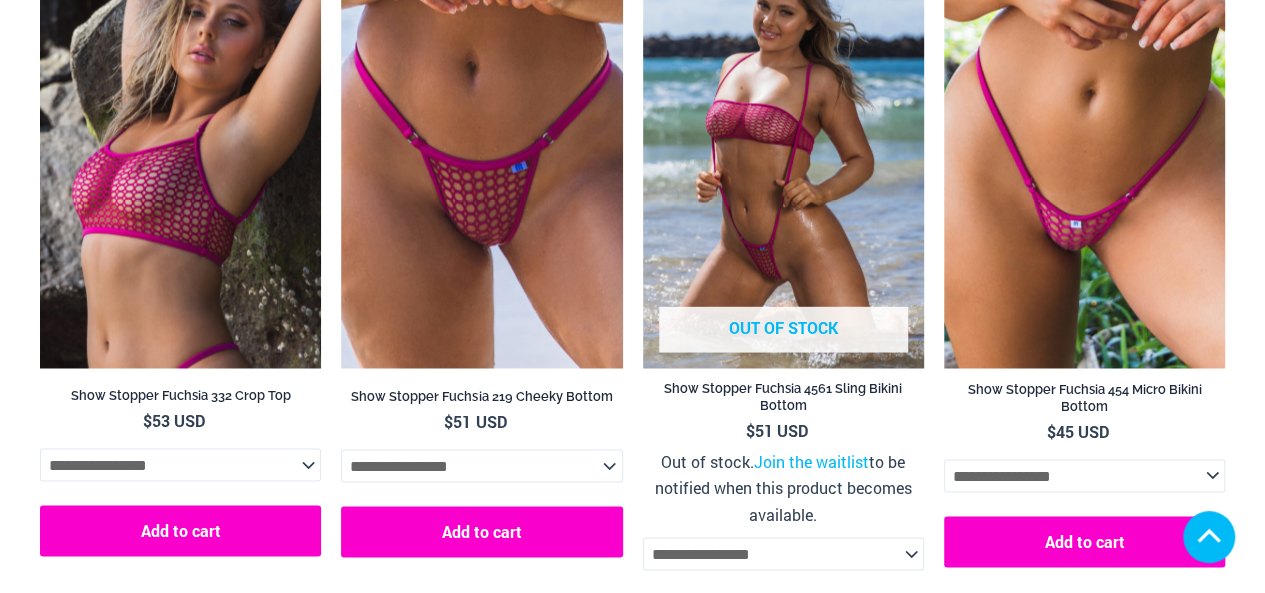 scroll, scrollTop: 1749, scrollLeft: 0, axis: vertical 